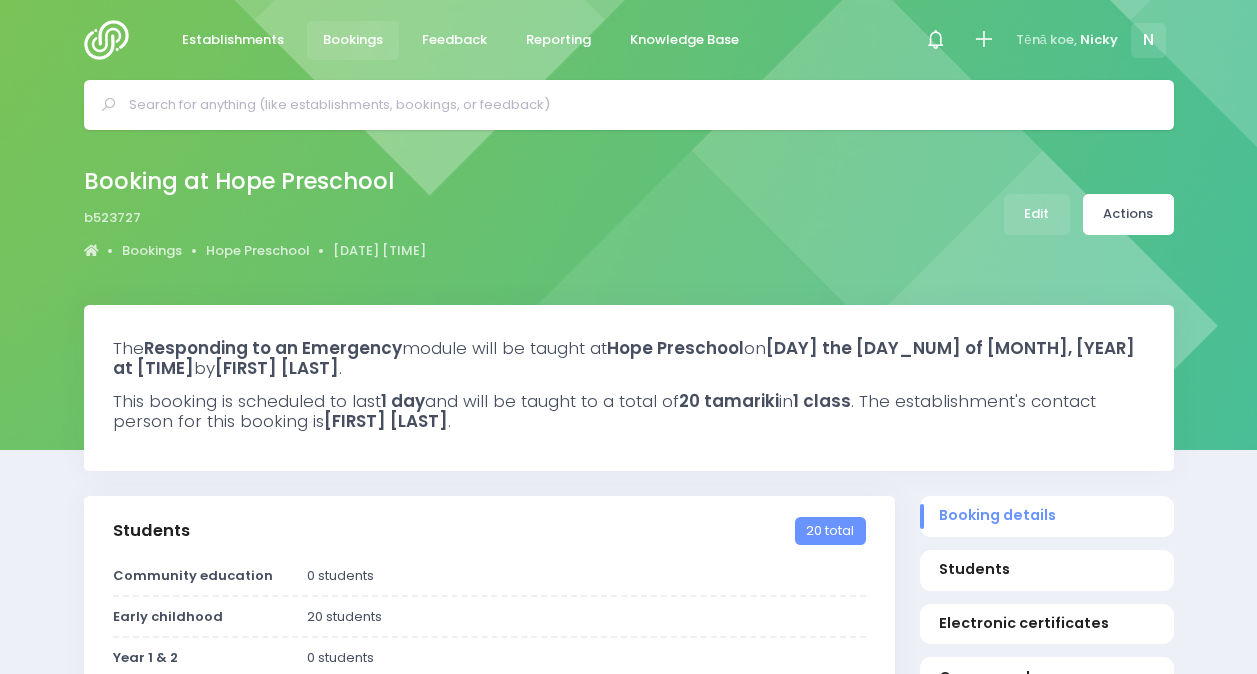 scroll, scrollTop: 0, scrollLeft: 0, axis: both 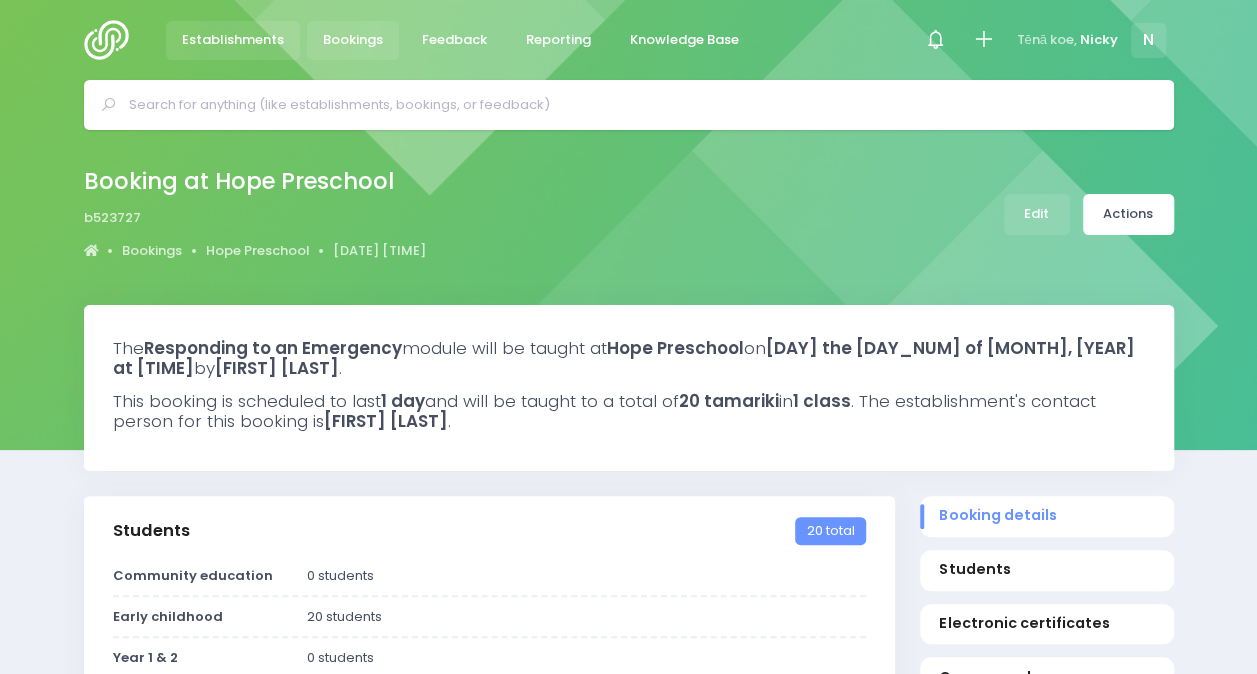 click on "Establishments" at bounding box center (233, 40) 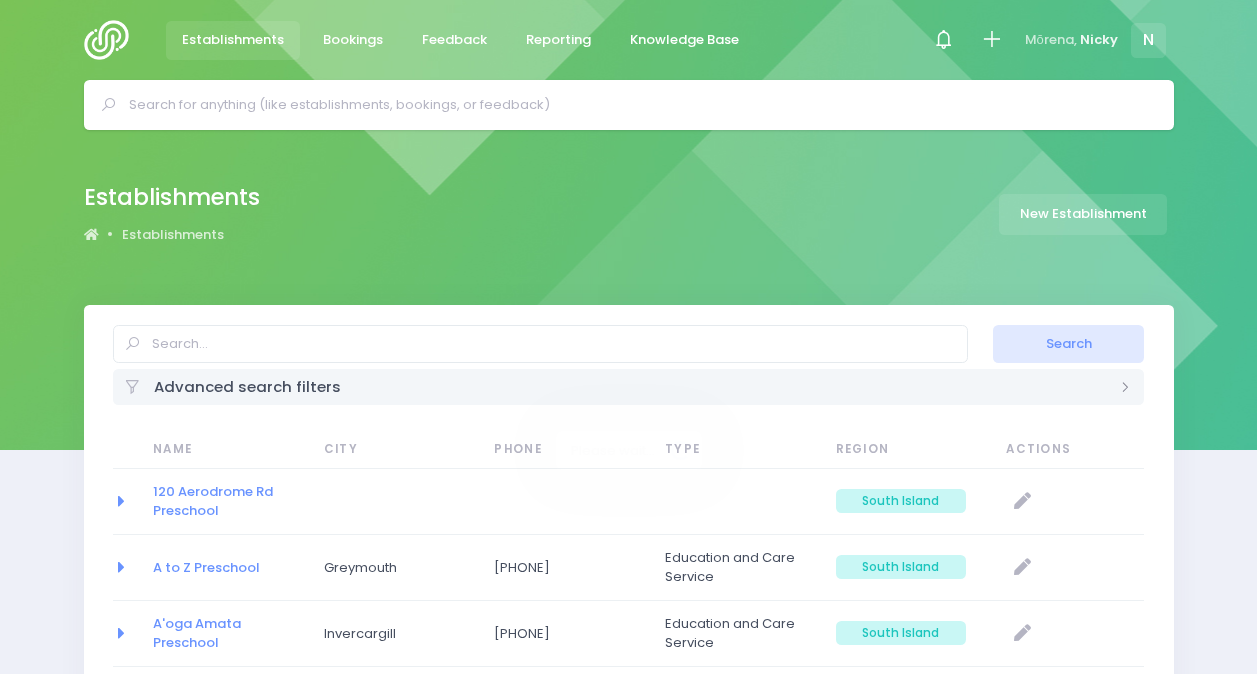scroll, scrollTop: 0, scrollLeft: 0, axis: both 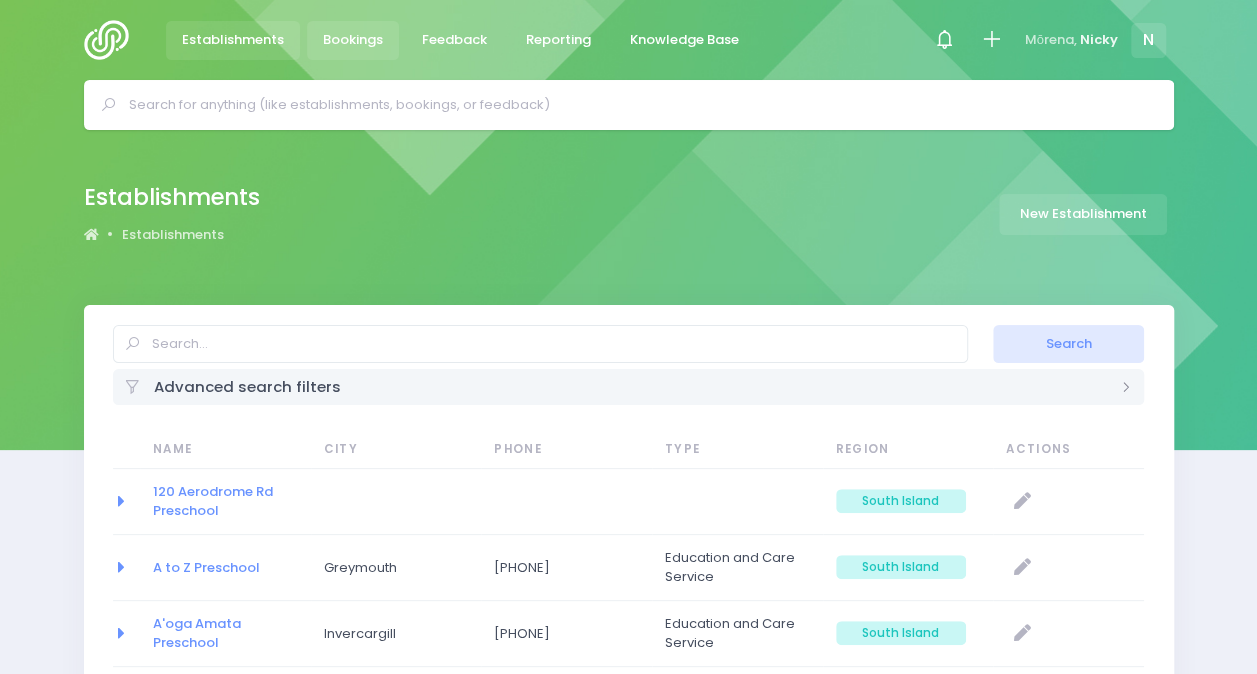 click on "Bookings" at bounding box center (353, 40) 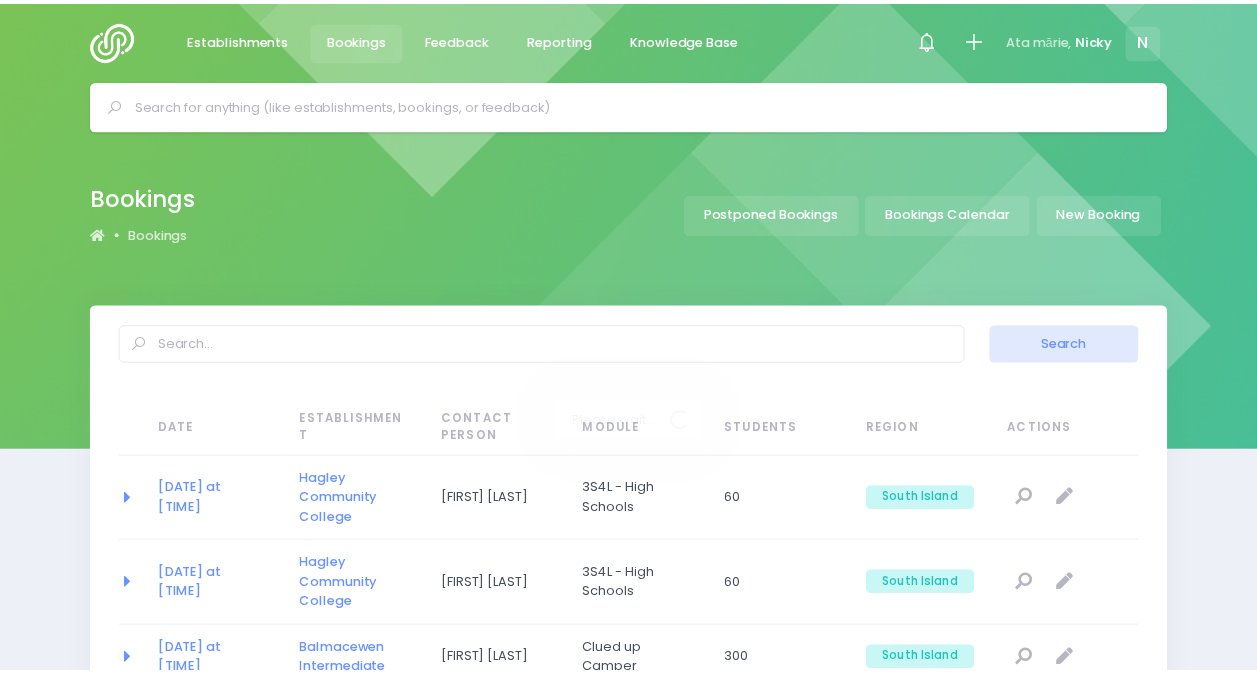 scroll, scrollTop: 0, scrollLeft: 0, axis: both 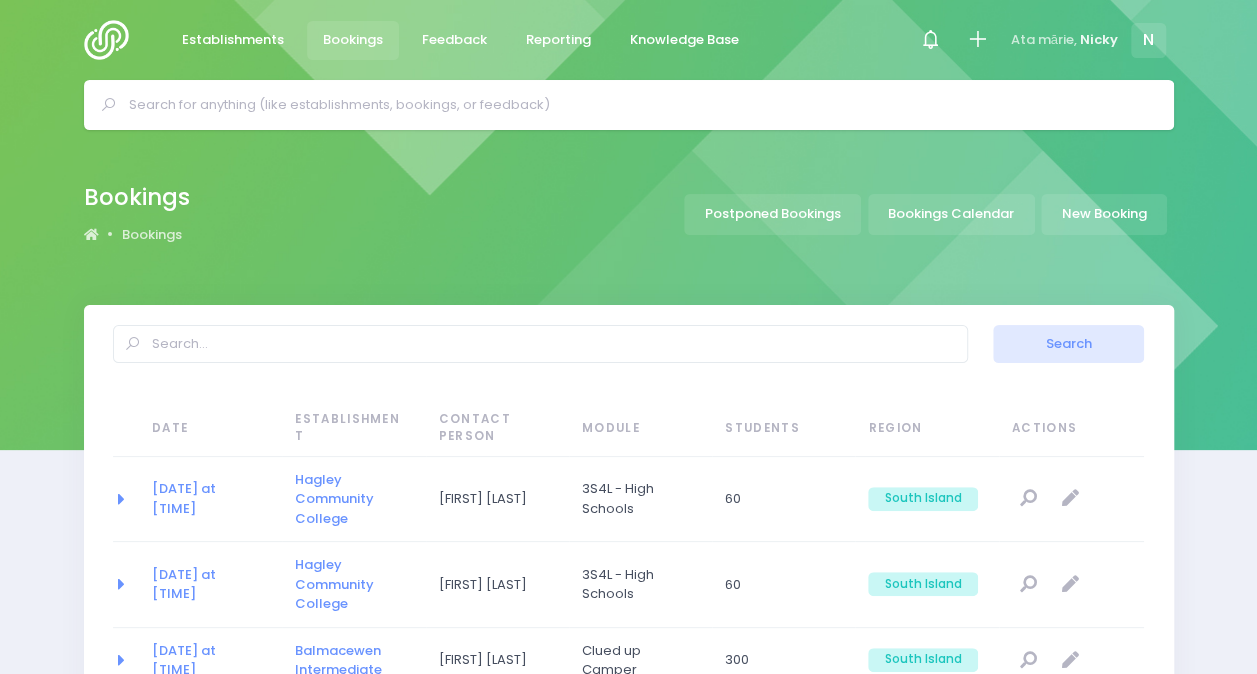click at bounding box center (637, 105) 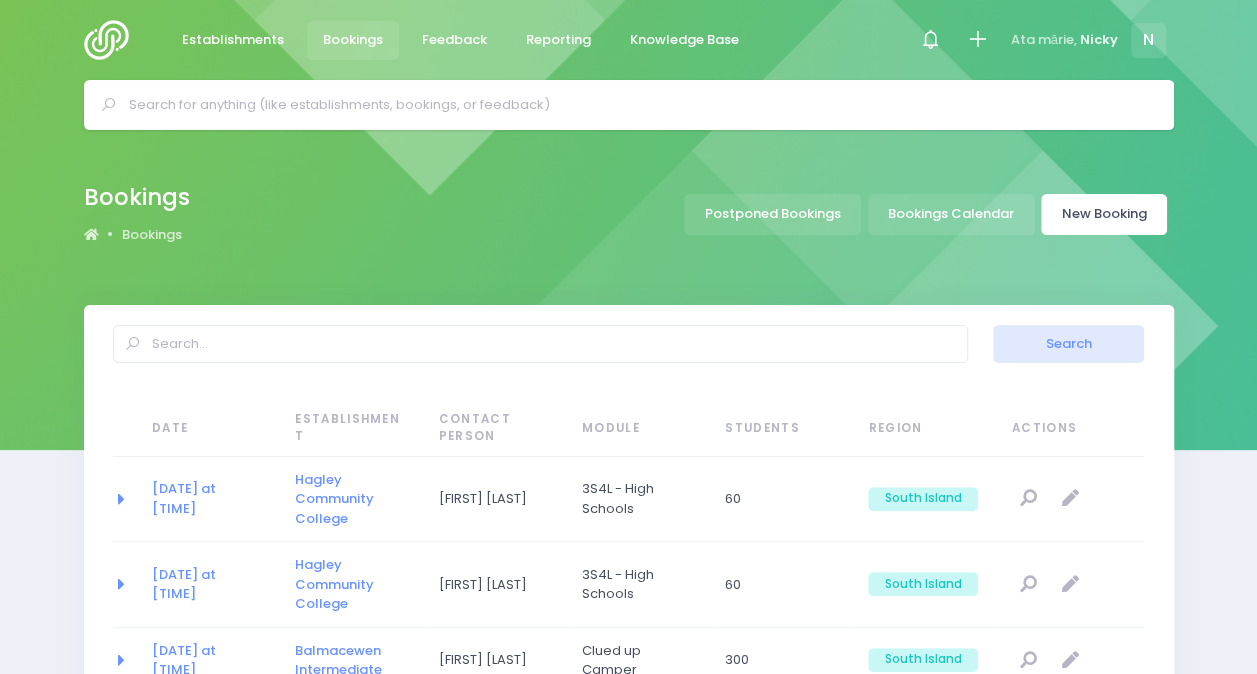 click on "New Booking" at bounding box center (1104, 214) 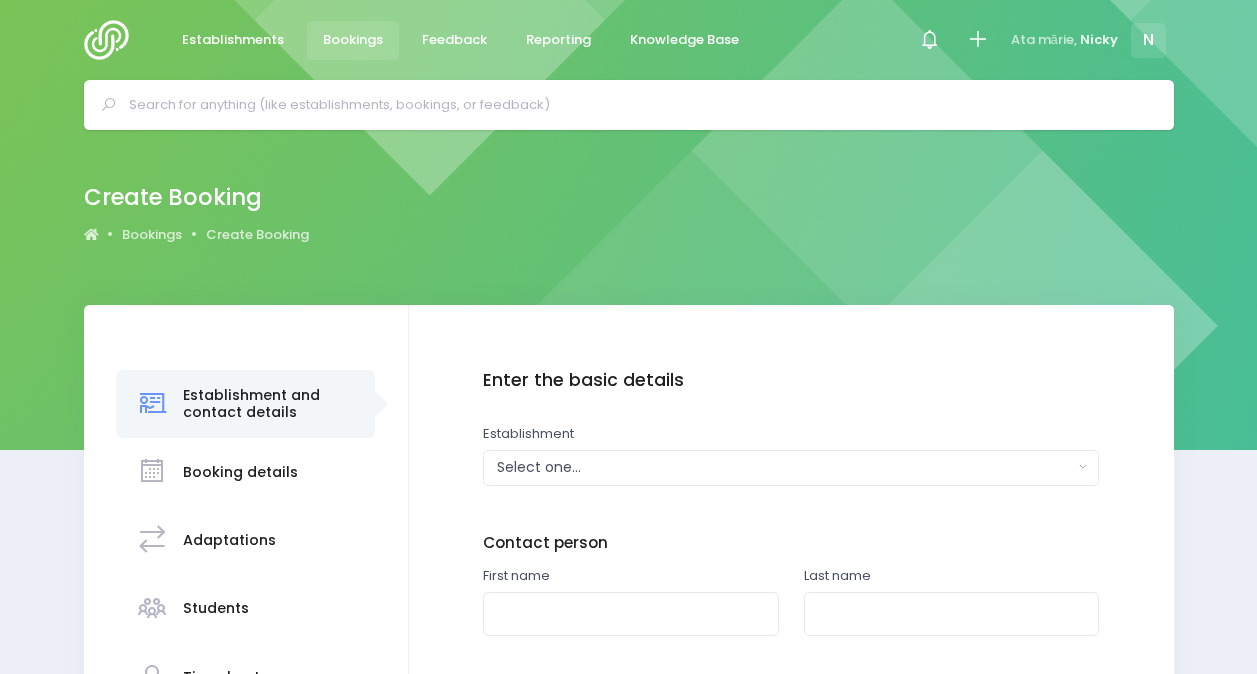 scroll, scrollTop: 0, scrollLeft: 0, axis: both 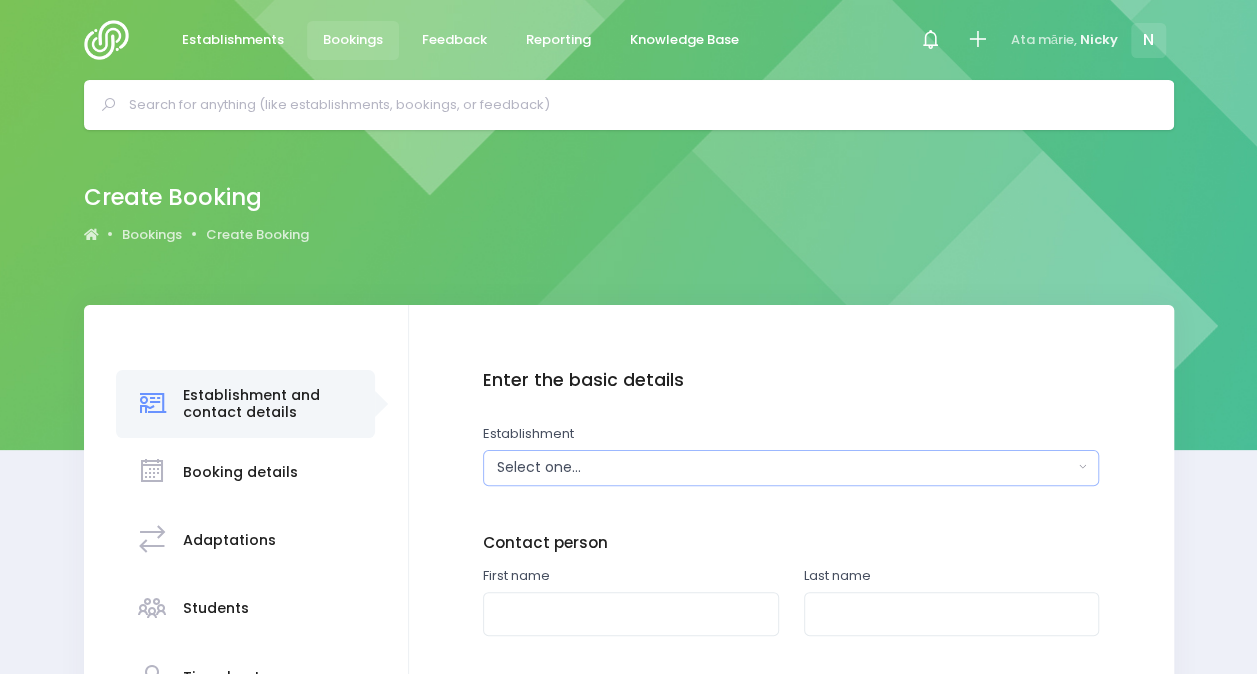 click on "Select one..." at bounding box center (791, 468) 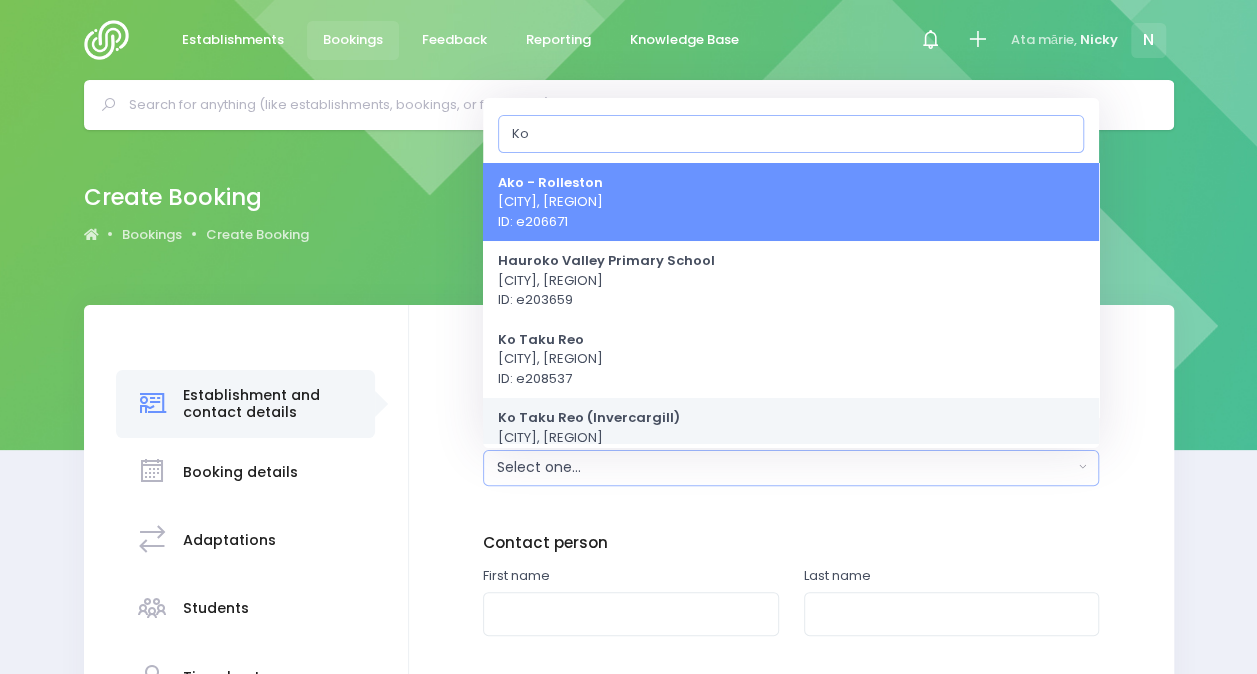 type on "Ko" 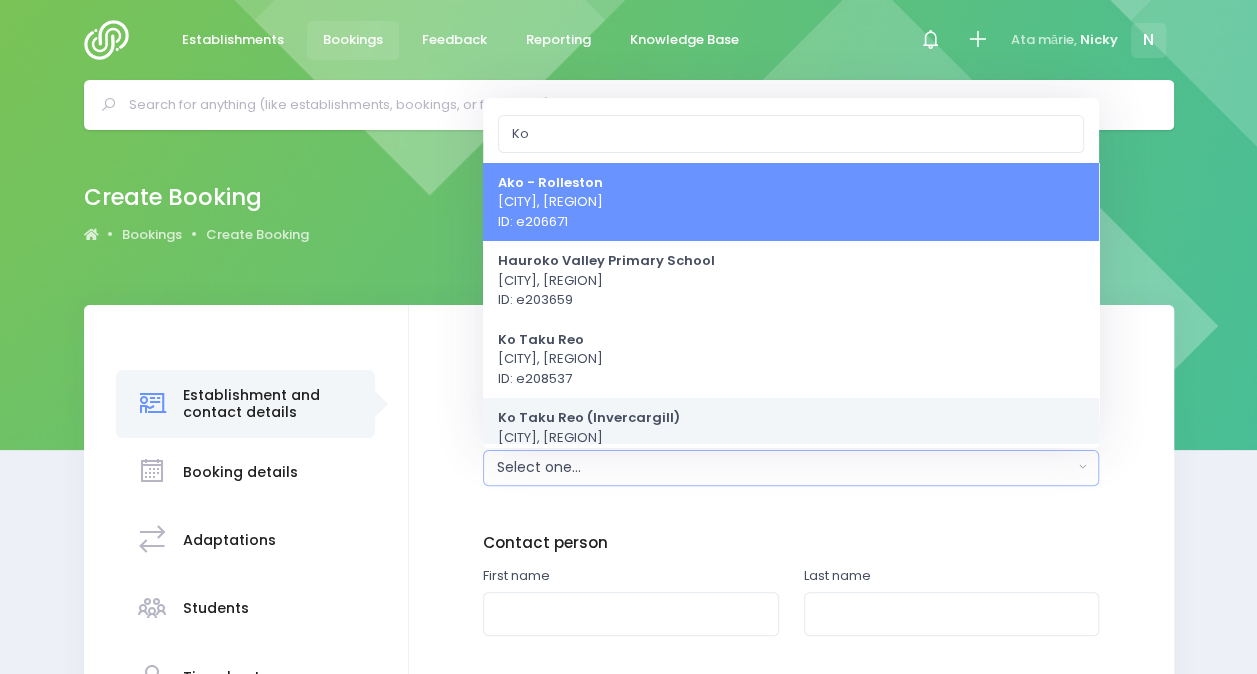 click on "Ko Taku Reo (Invercargill)" at bounding box center (589, 417) 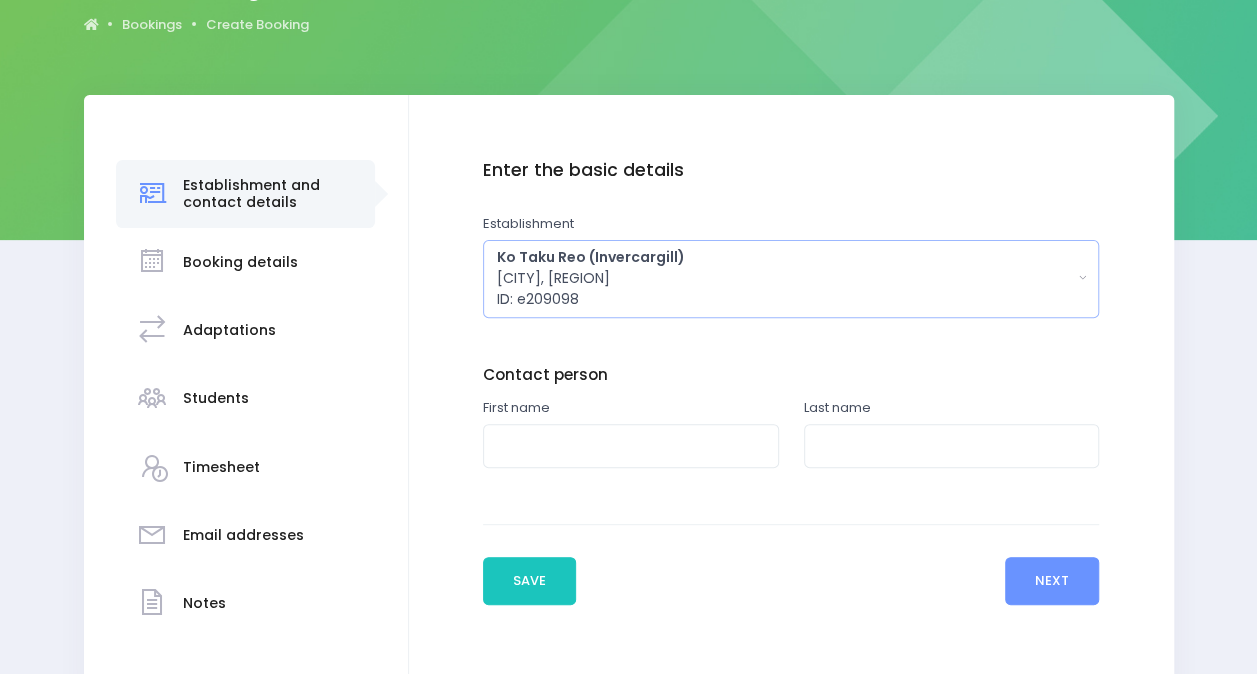 scroll, scrollTop: 213, scrollLeft: 0, axis: vertical 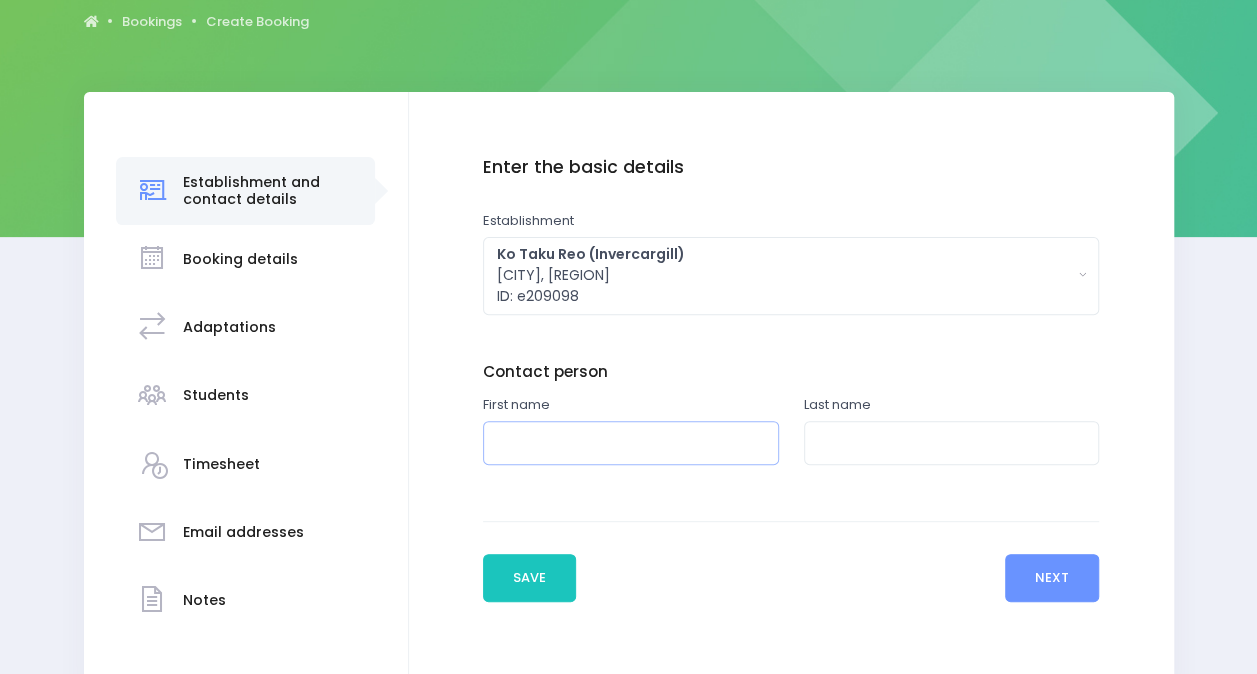 click at bounding box center (631, 443) 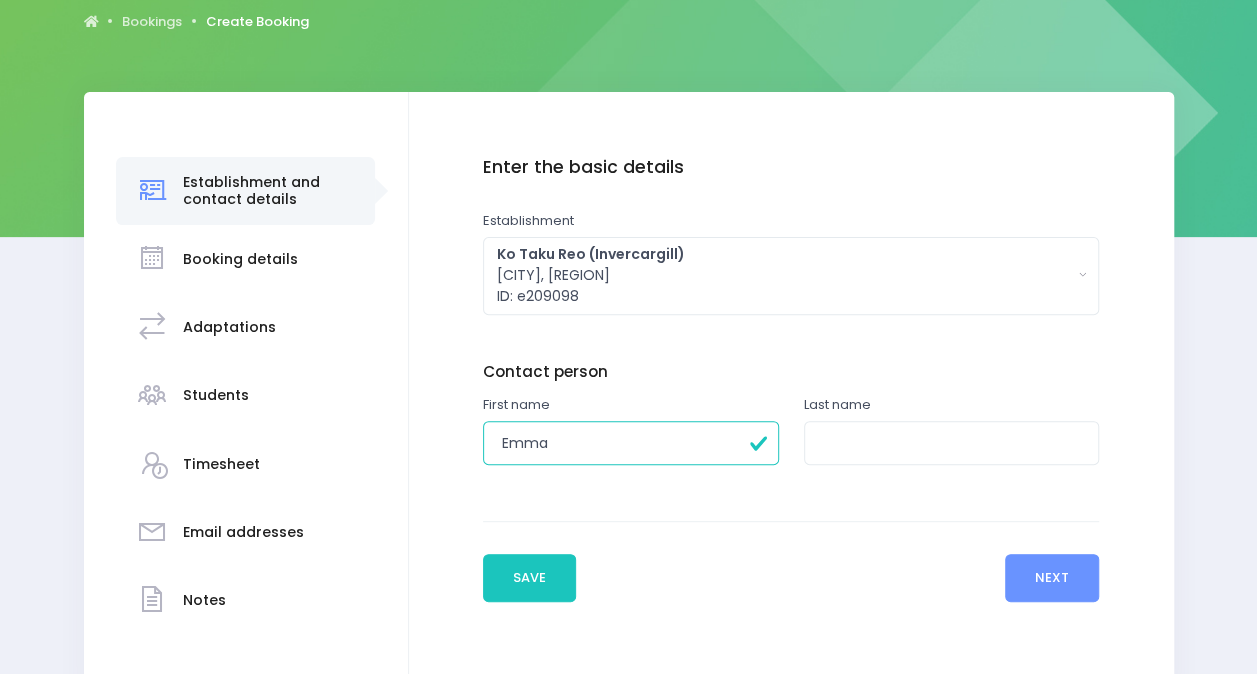 type on "Emma" 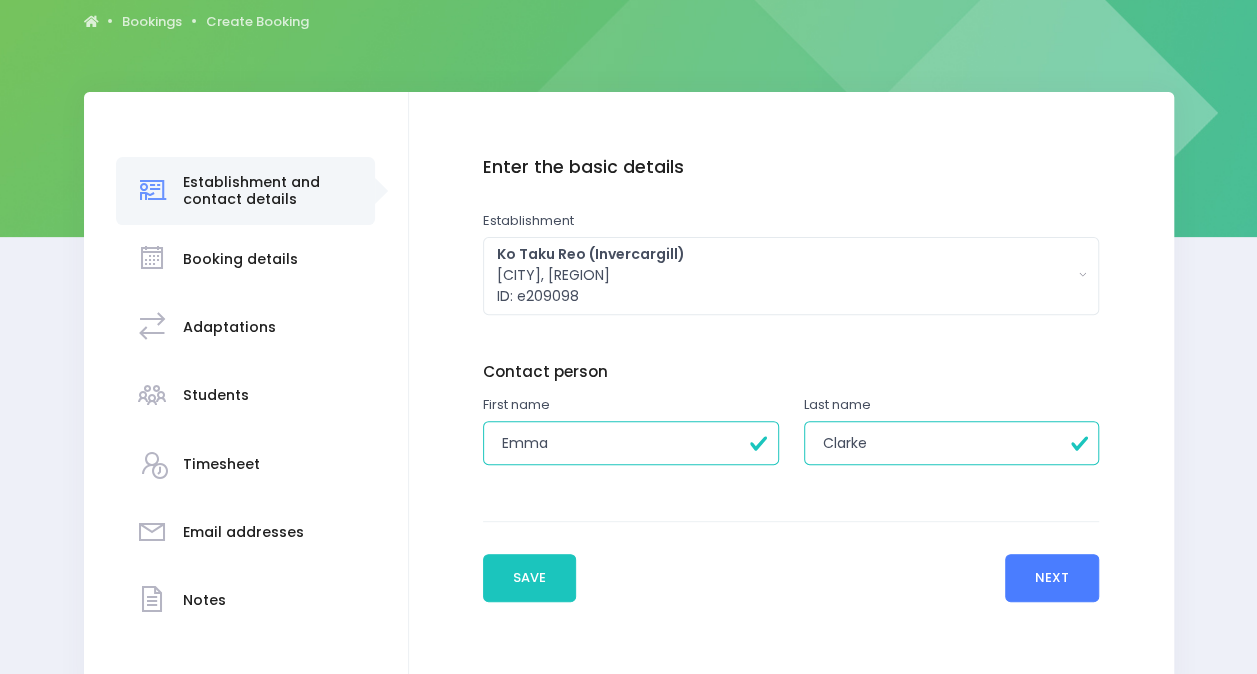 type on "Clarke" 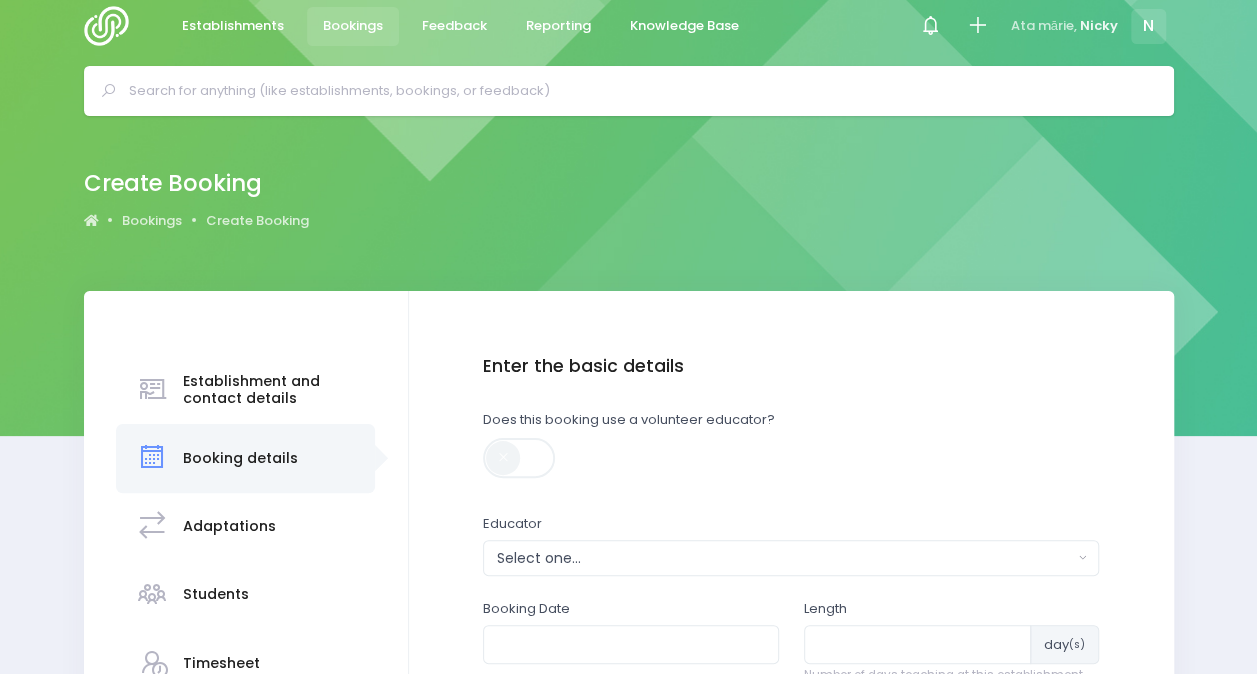 scroll, scrollTop: 0, scrollLeft: 0, axis: both 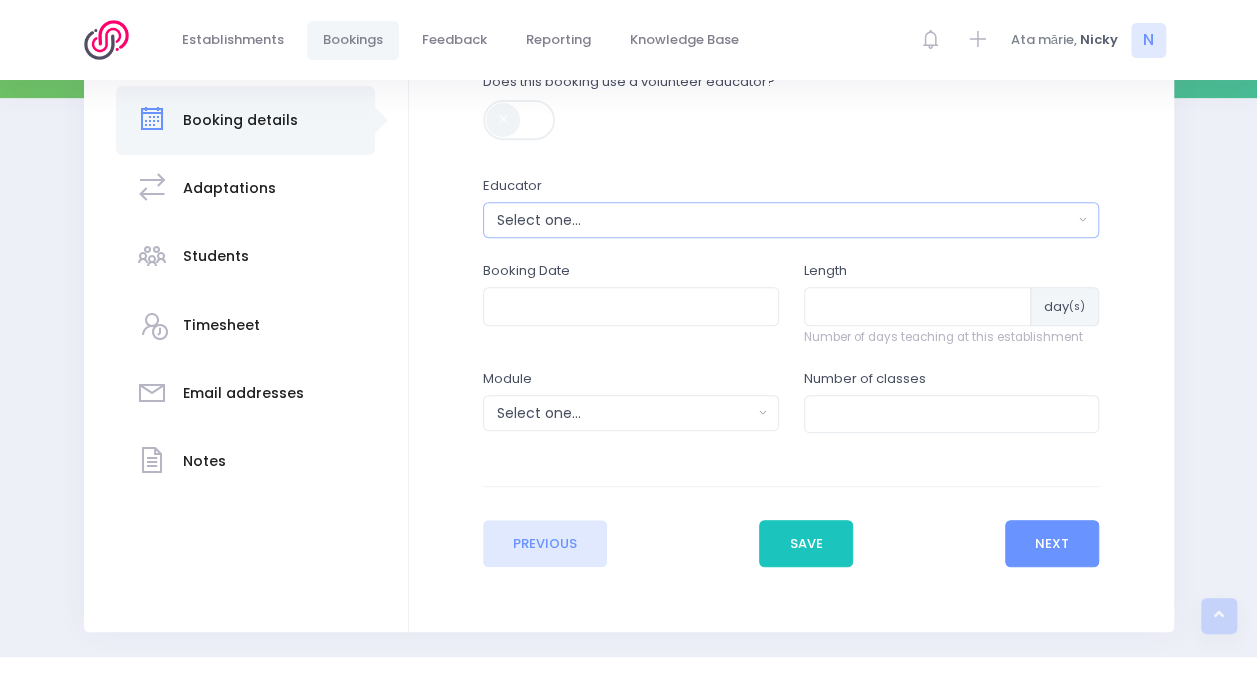 click on "Select one..." at bounding box center [785, 220] 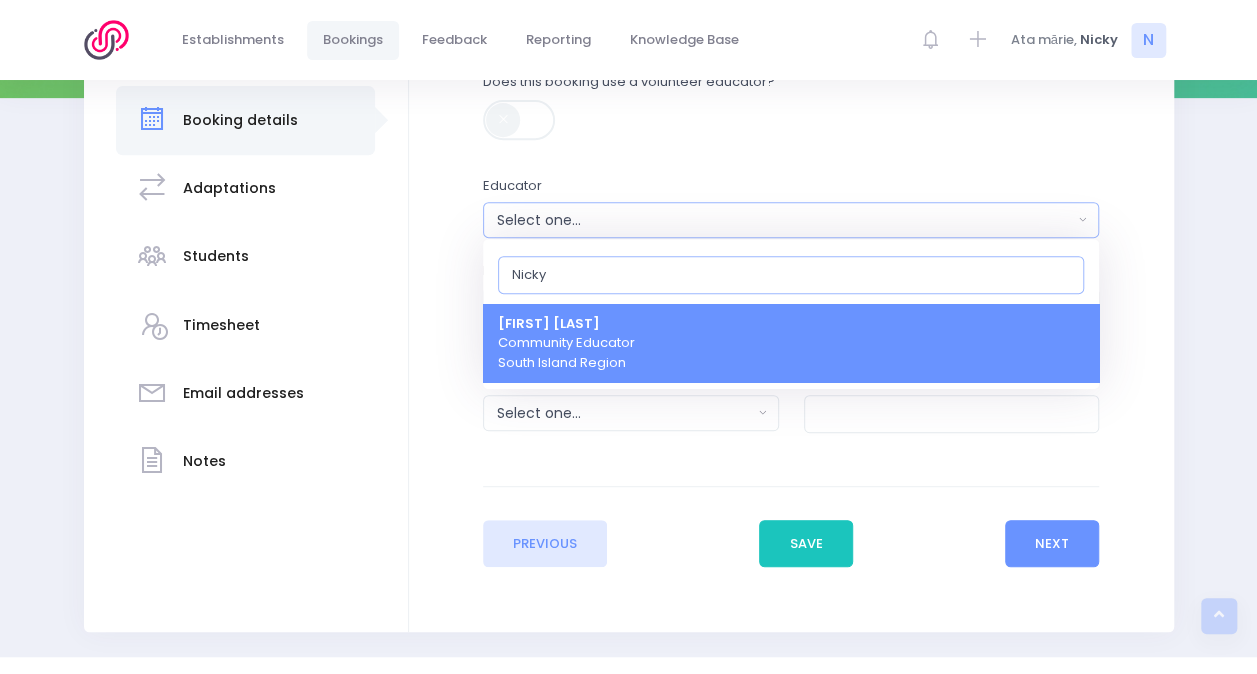 type on "Nicky" 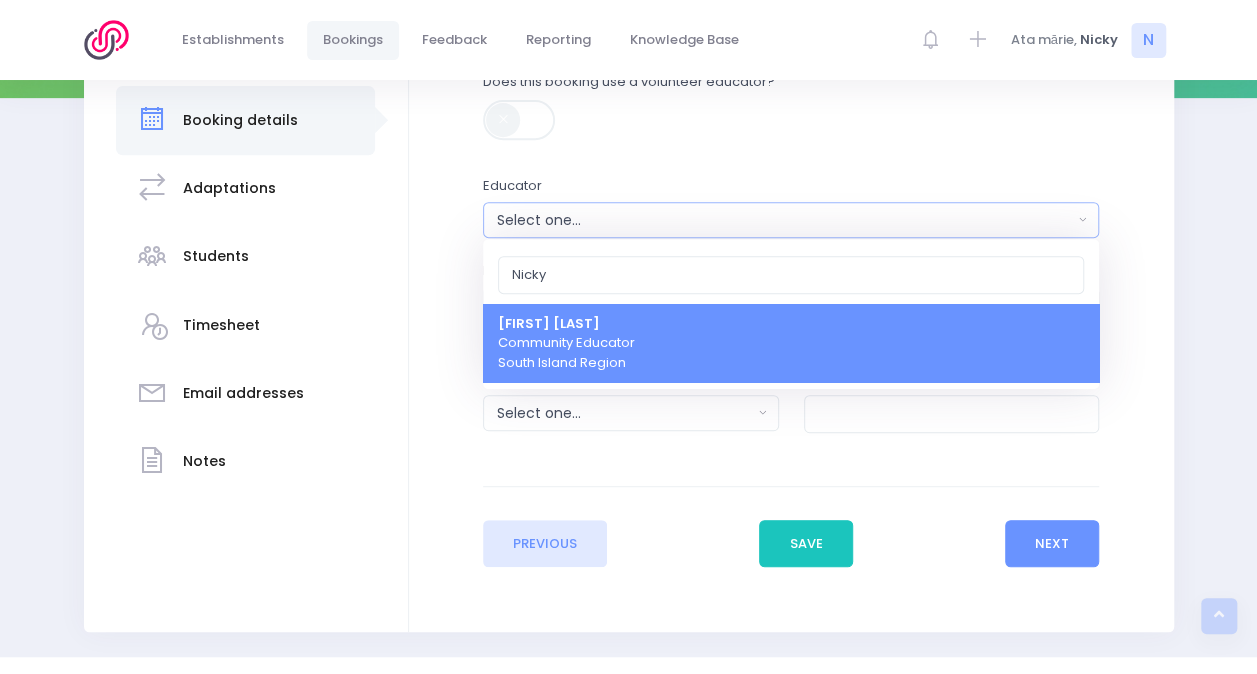 click on "Nicky Young Community Educator South Island Region" at bounding box center (791, 343) 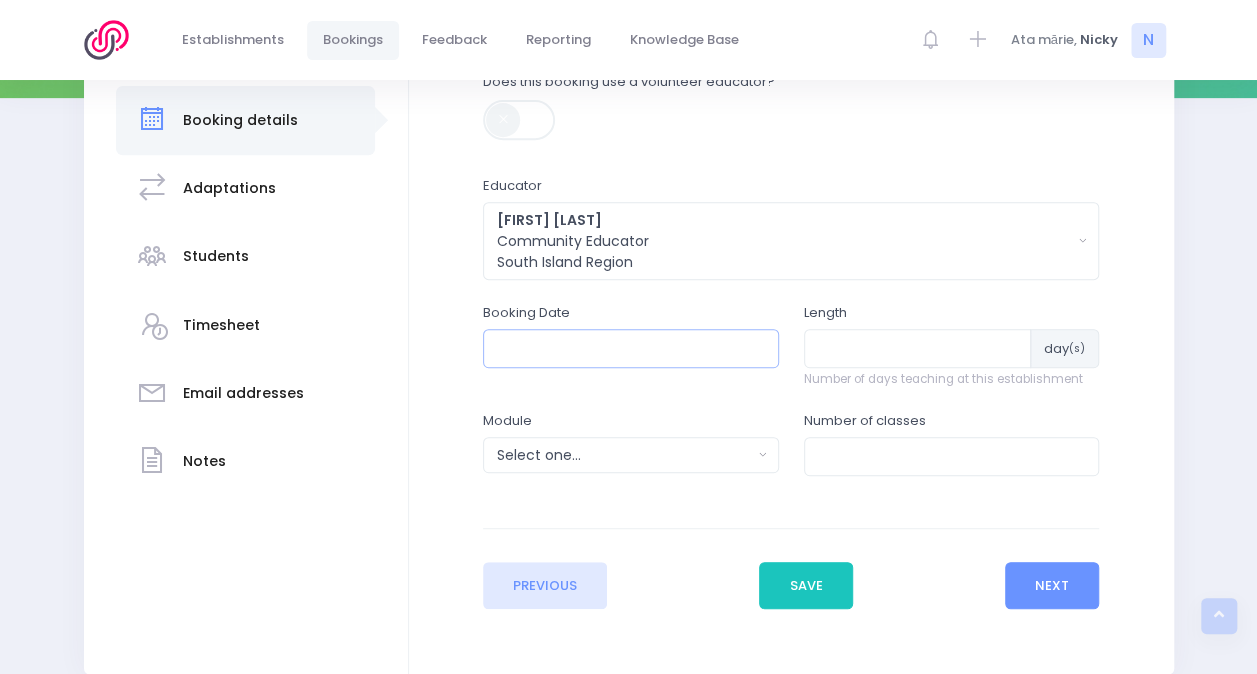 click at bounding box center [631, 348] 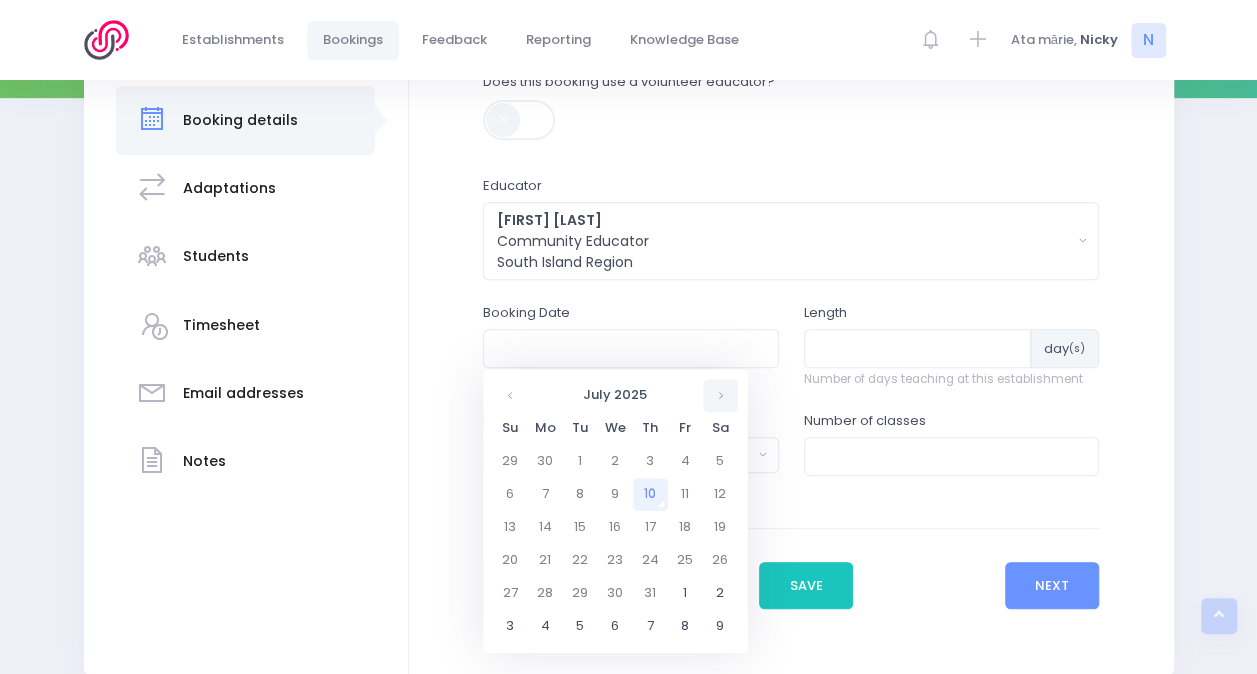 click at bounding box center (720, 395) 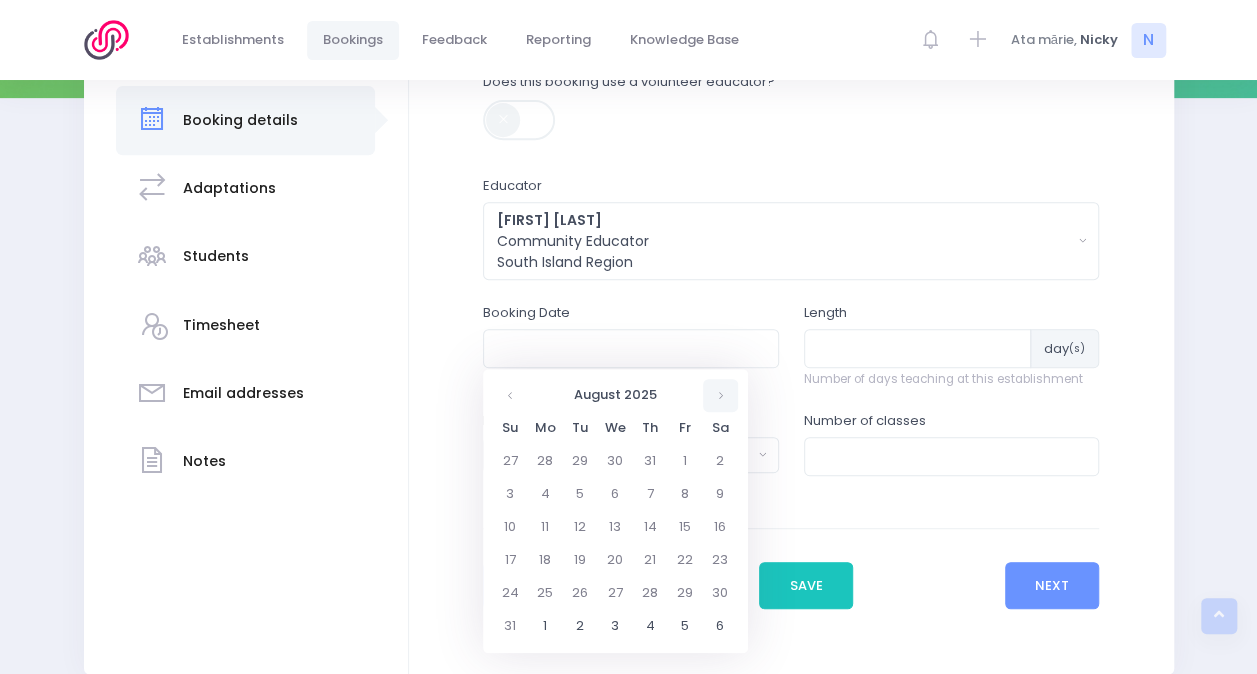 click at bounding box center [720, 395] 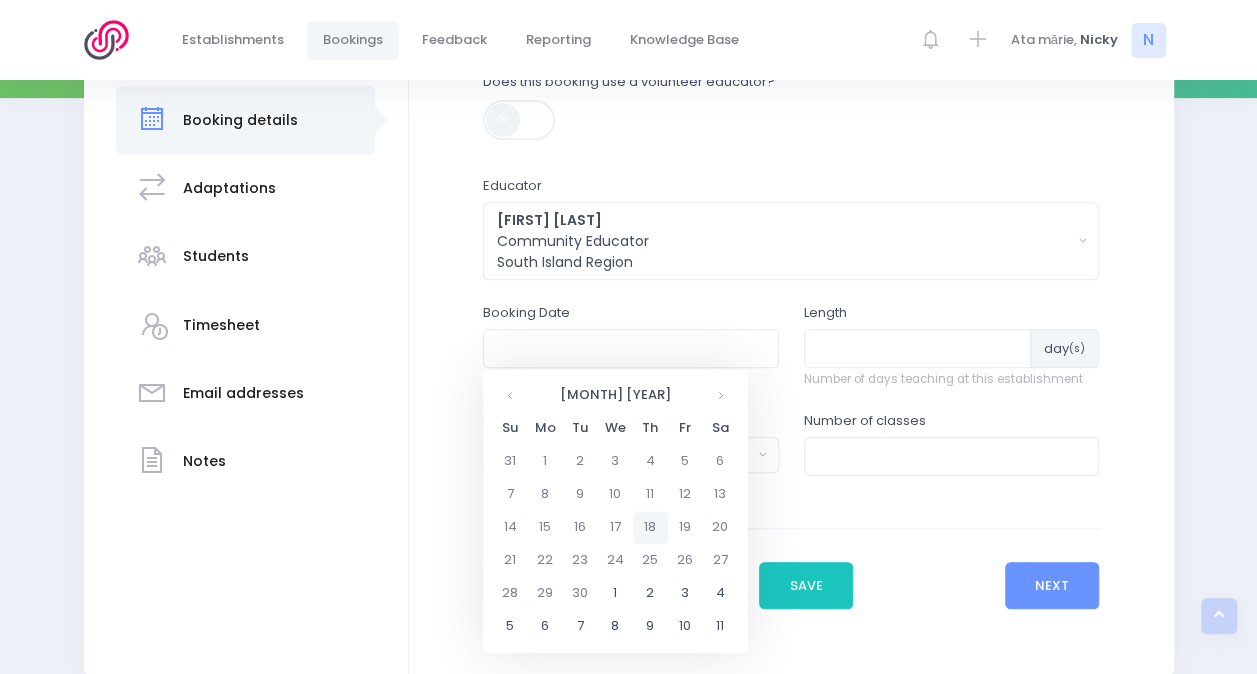 click on "18" at bounding box center [650, 461] 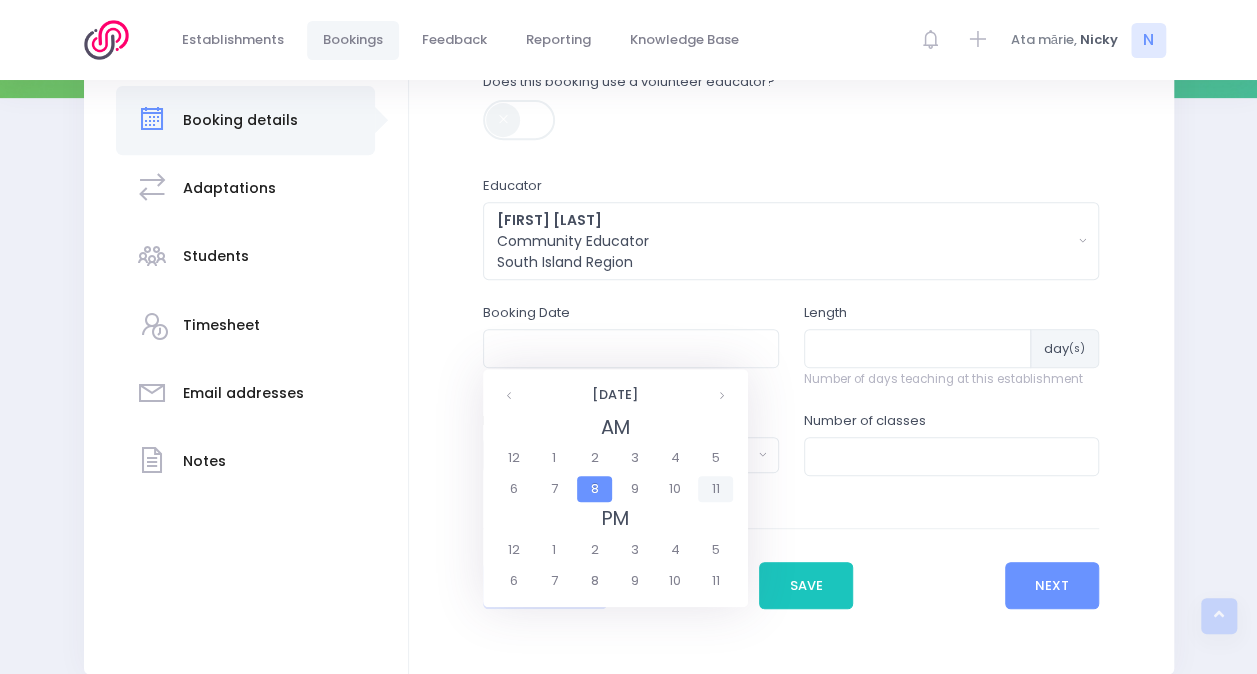click on "11" at bounding box center (715, 489) 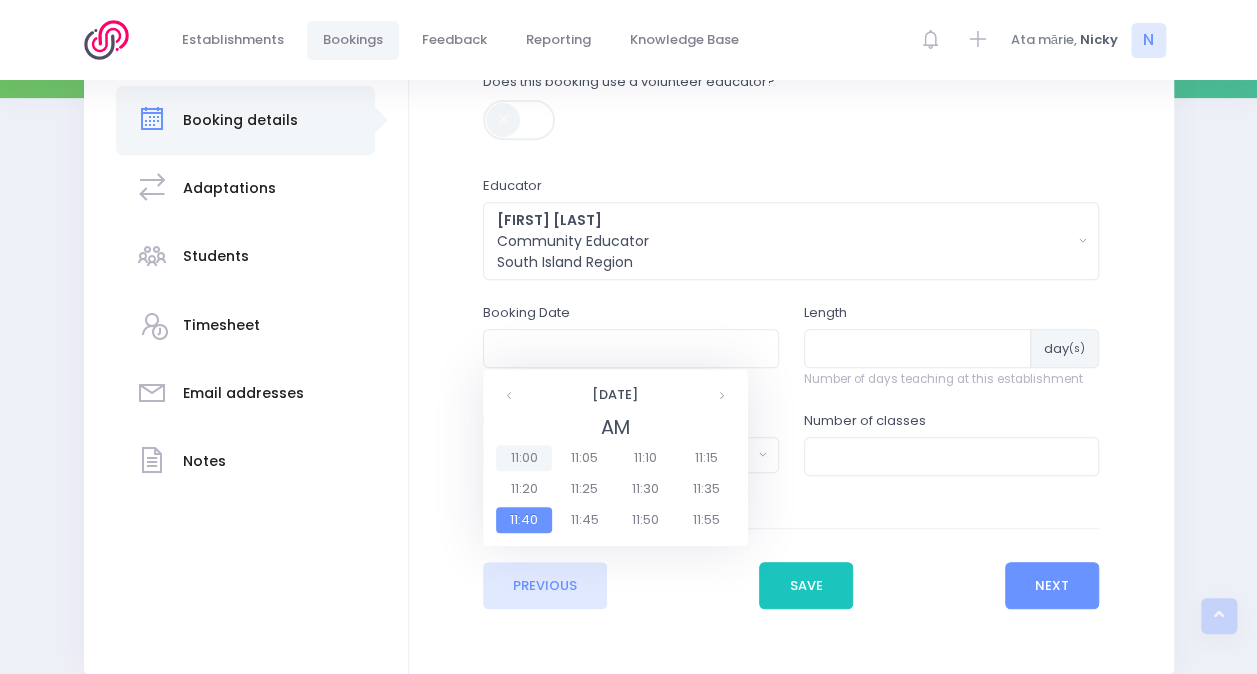 click on "11:00" at bounding box center (524, 458) 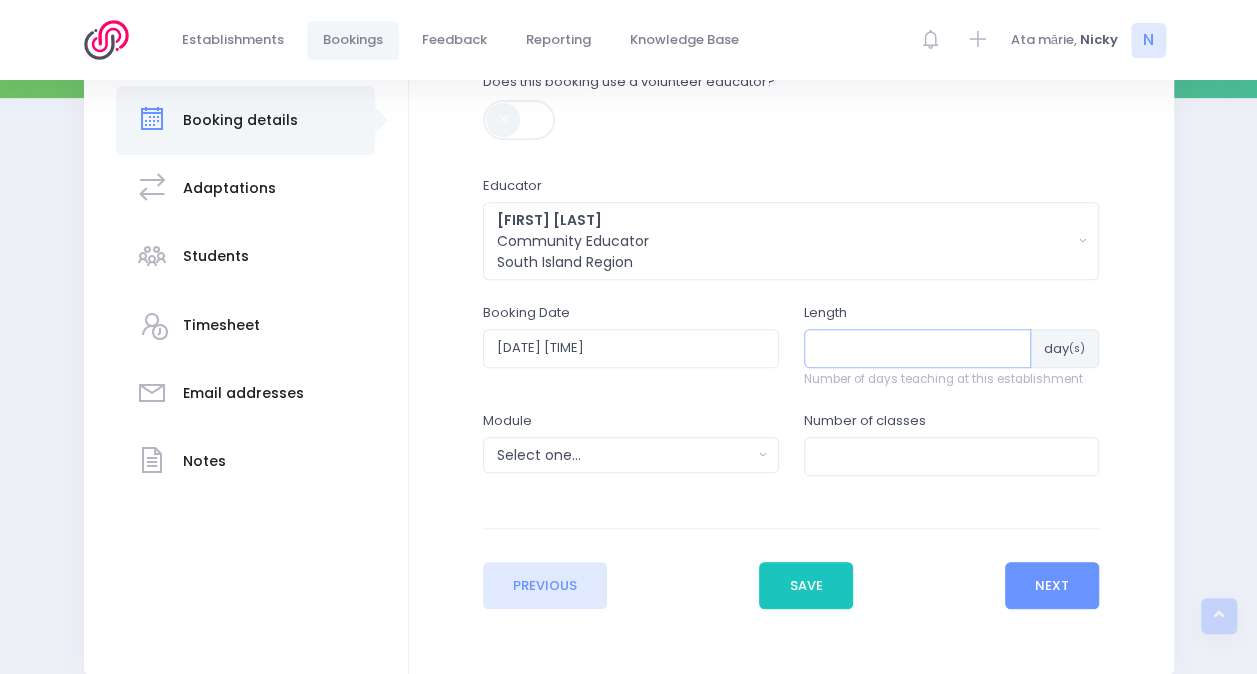 click at bounding box center [918, 348] 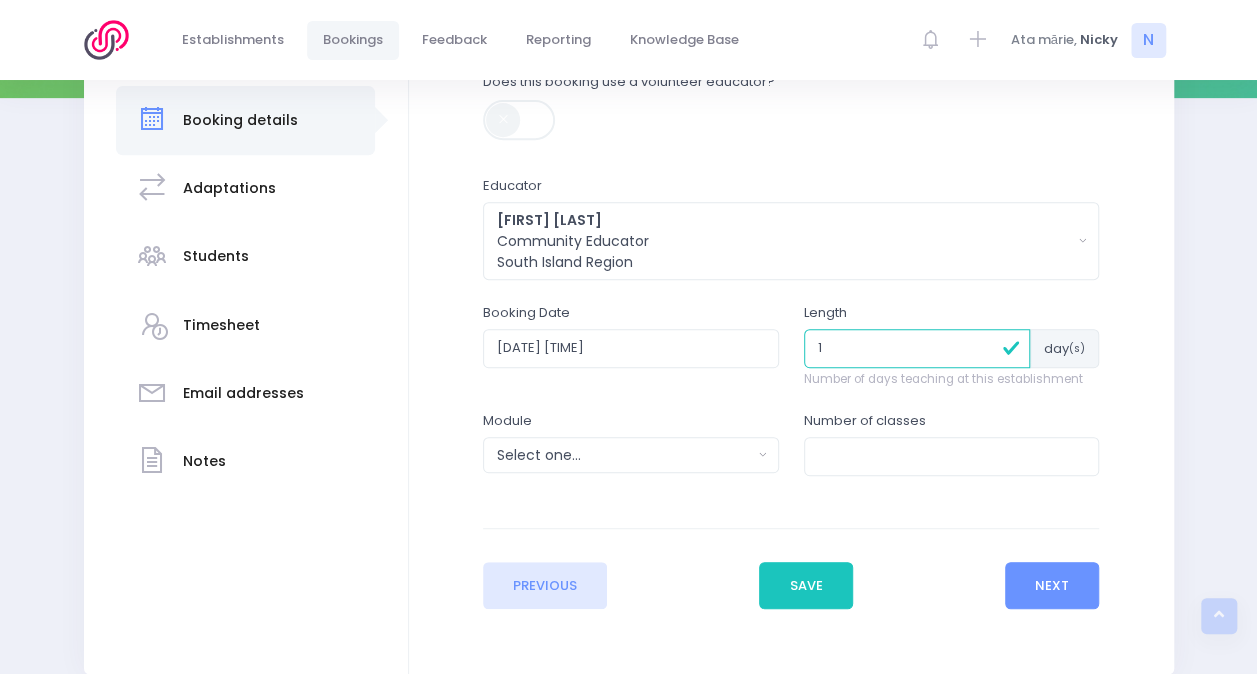type on "1" 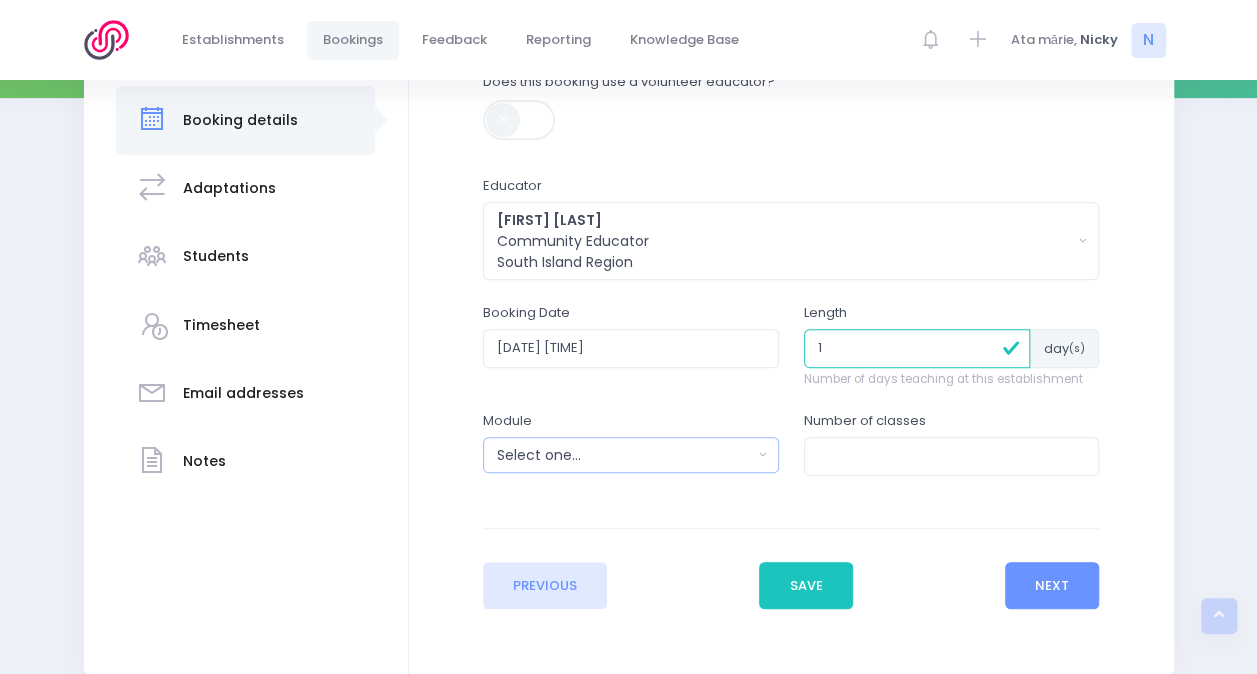 click on "Select one..." at bounding box center (624, 455) 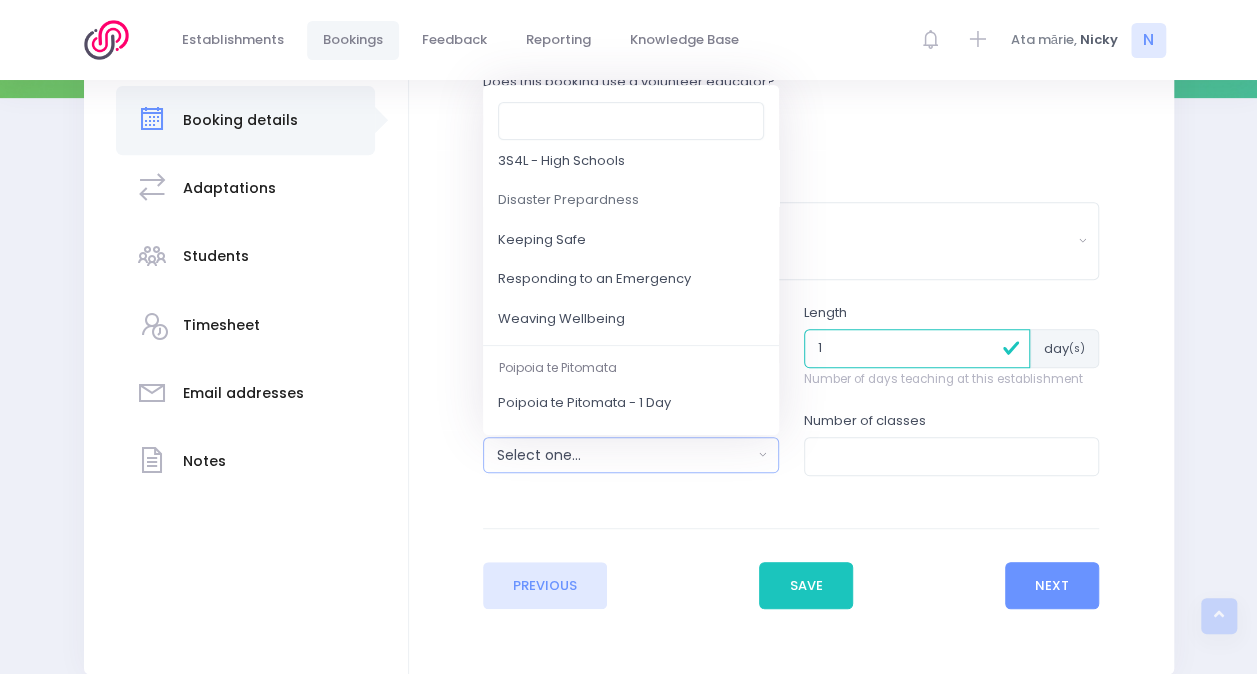 scroll, scrollTop: 180, scrollLeft: 0, axis: vertical 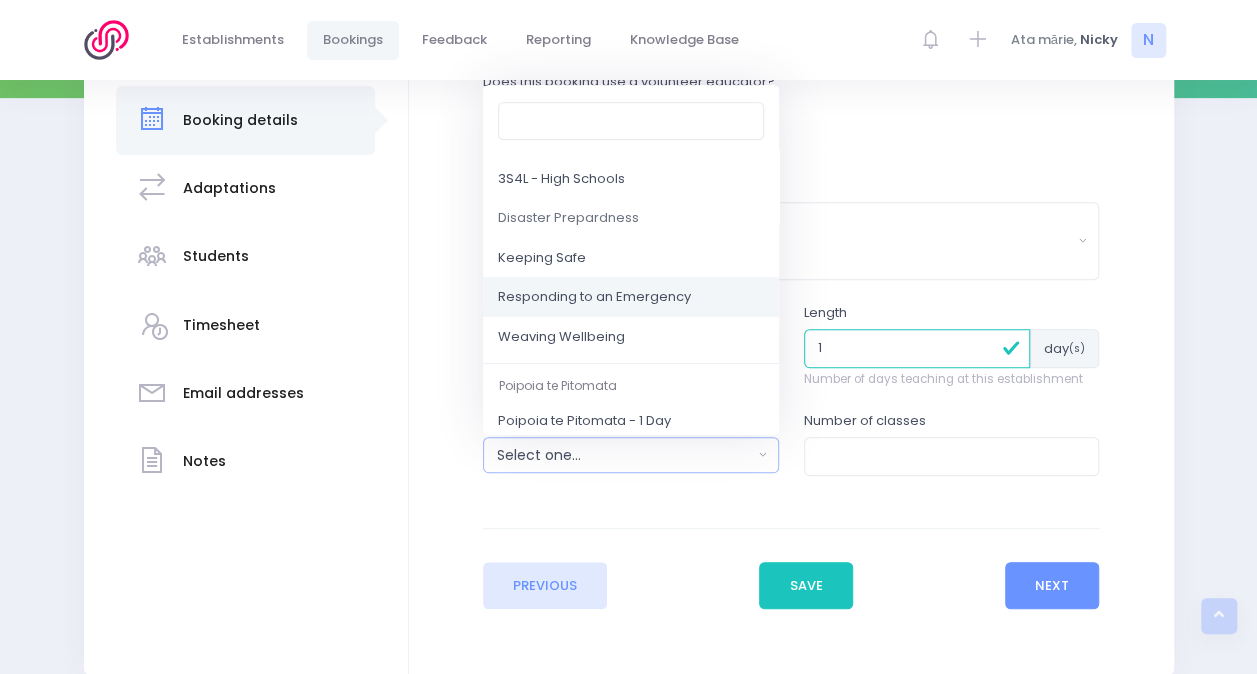 click on "Responding to an Emergency" at bounding box center [594, 298] 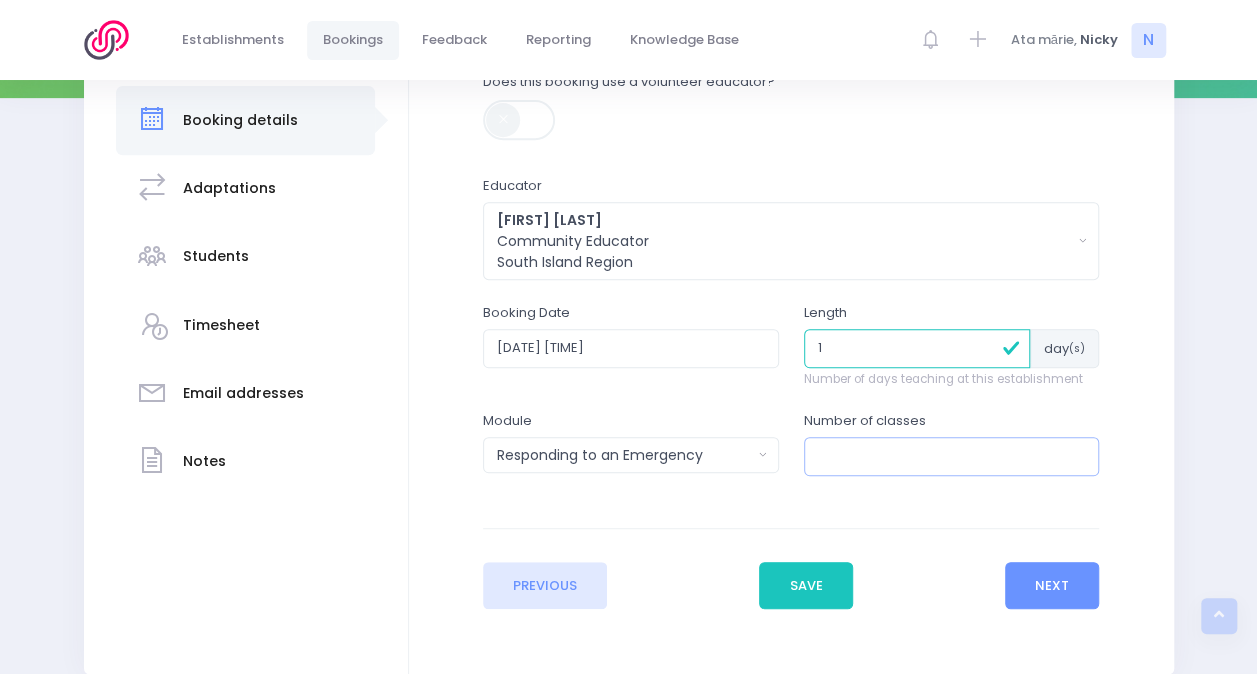 click at bounding box center [952, 456] 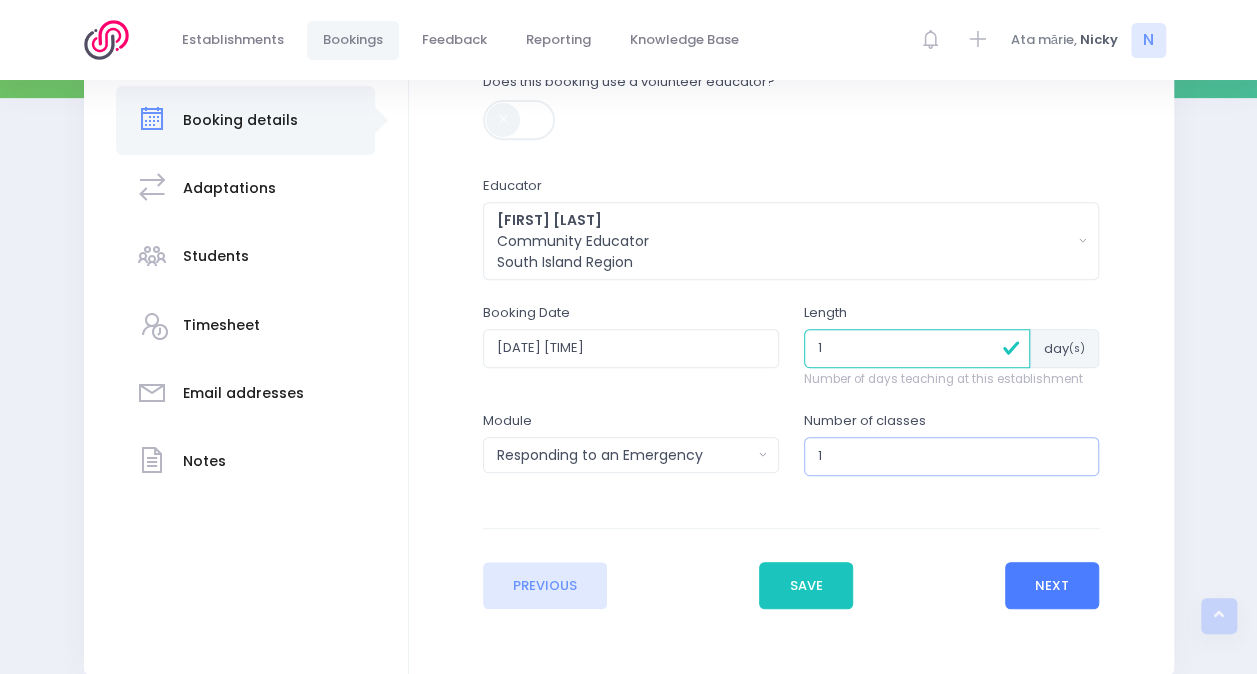 type on "1" 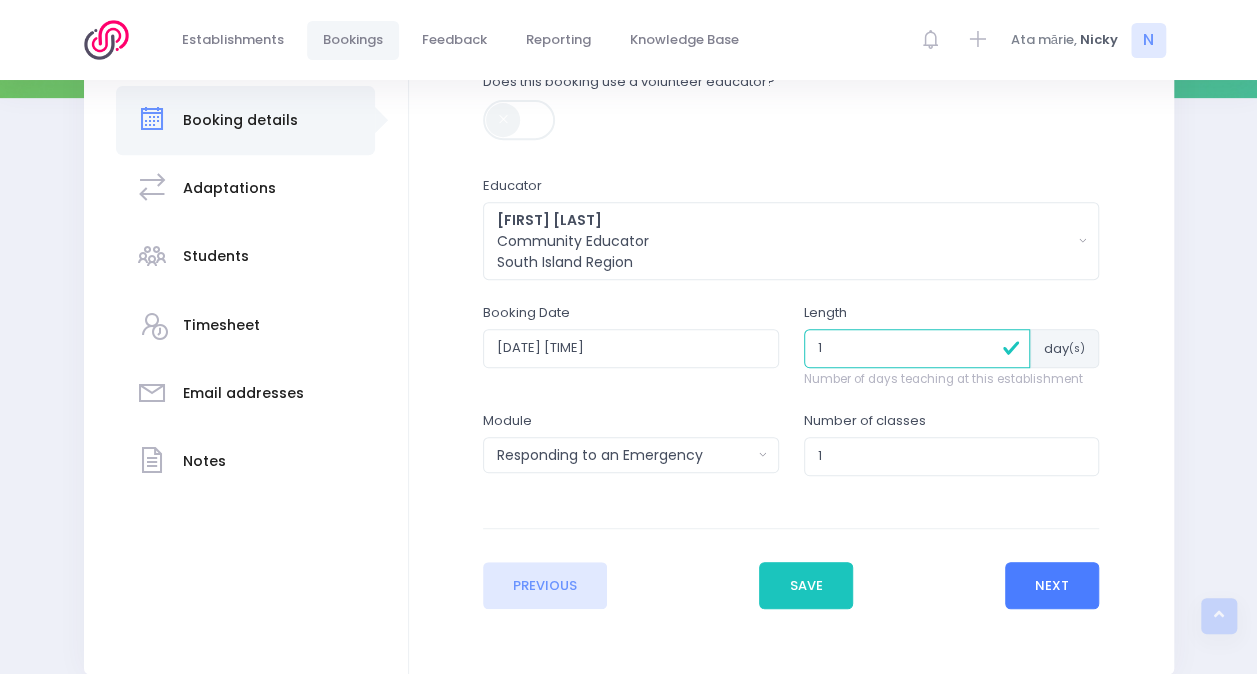 click on "Next" at bounding box center (1052, 586) 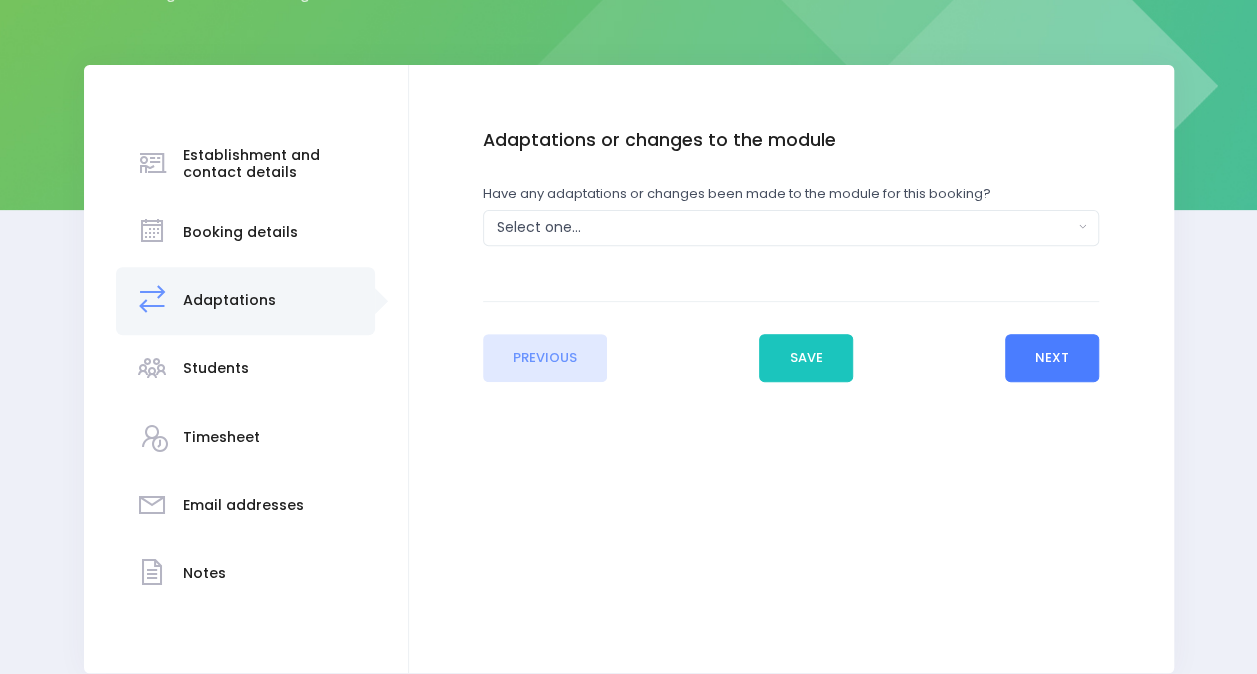 scroll, scrollTop: 244, scrollLeft: 0, axis: vertical 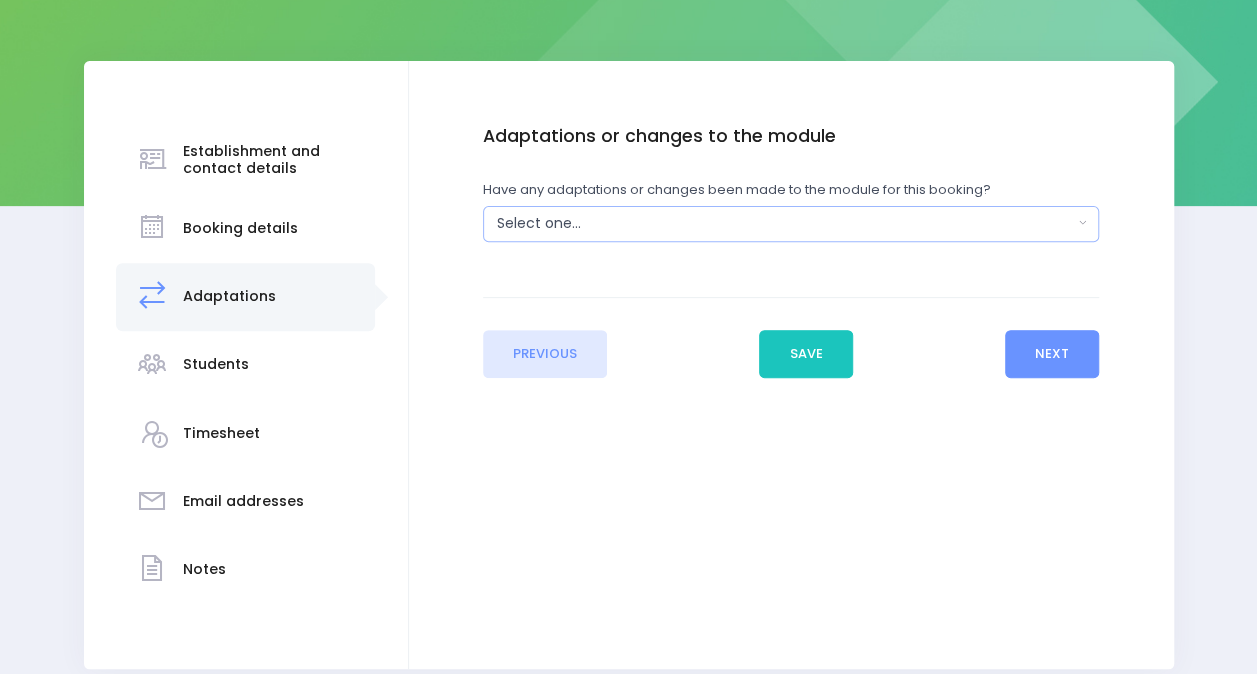 click on "Select one..." at bounding box center (785, 223) 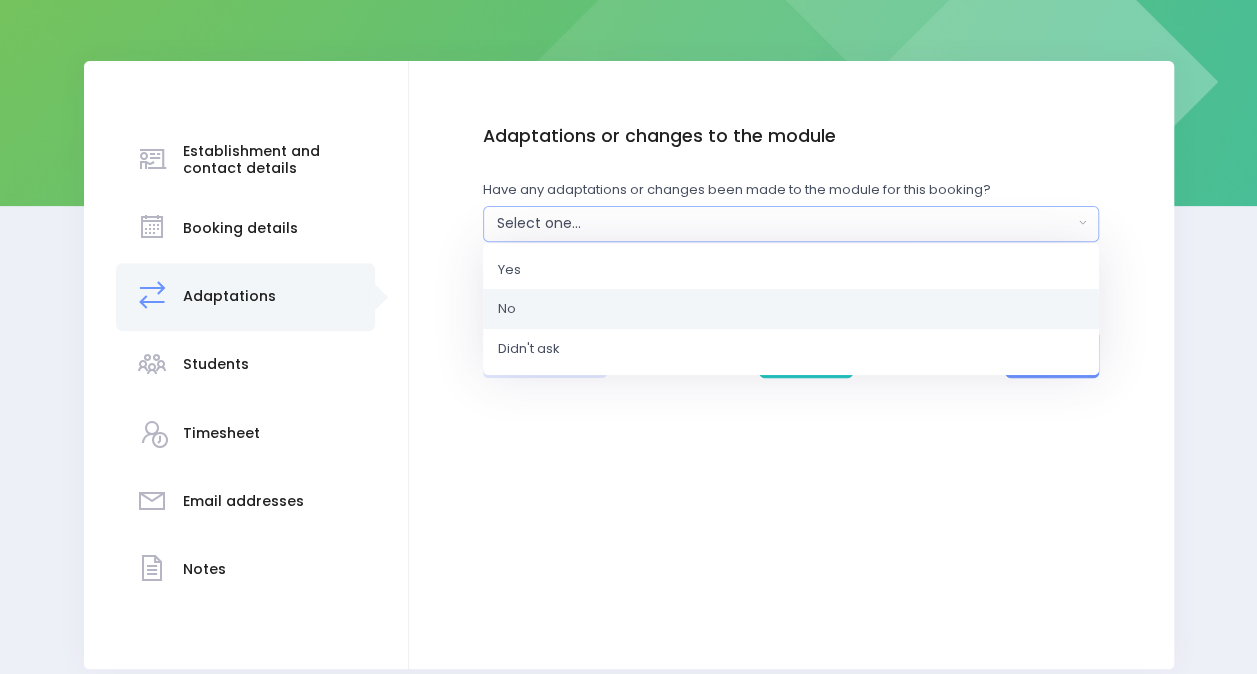 click on "No" at bounding box center [791, 309] 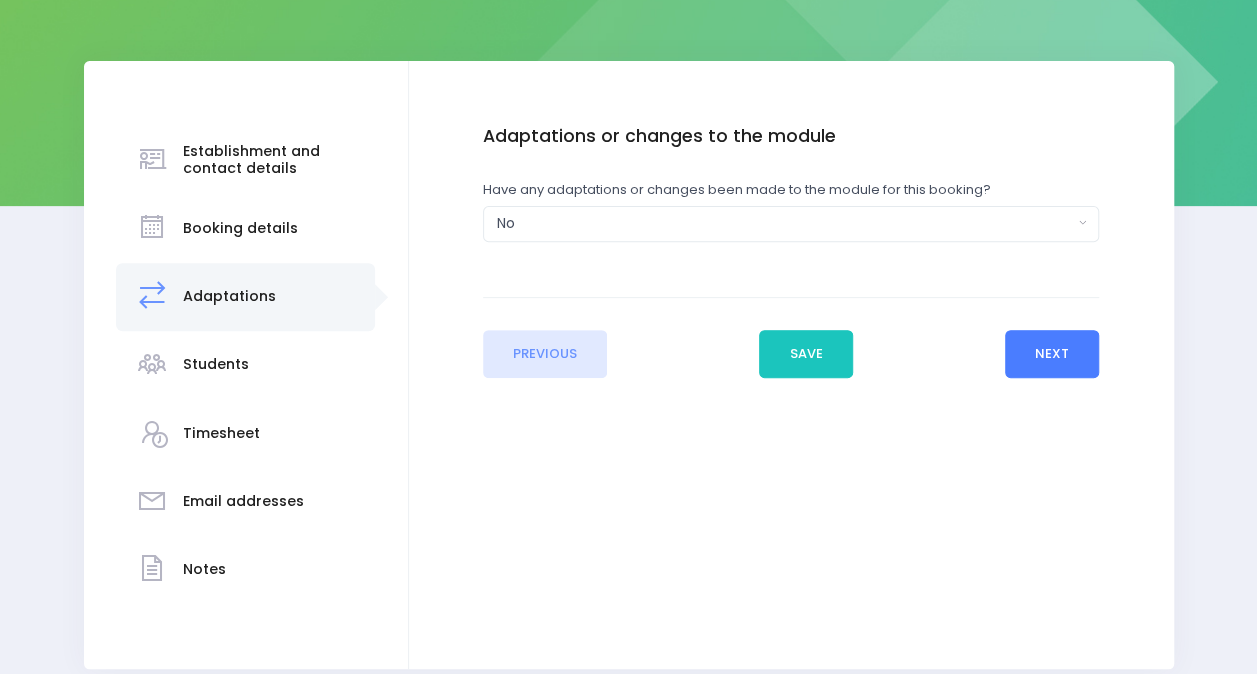 click on "Next" at bounding box center [1052, 354] 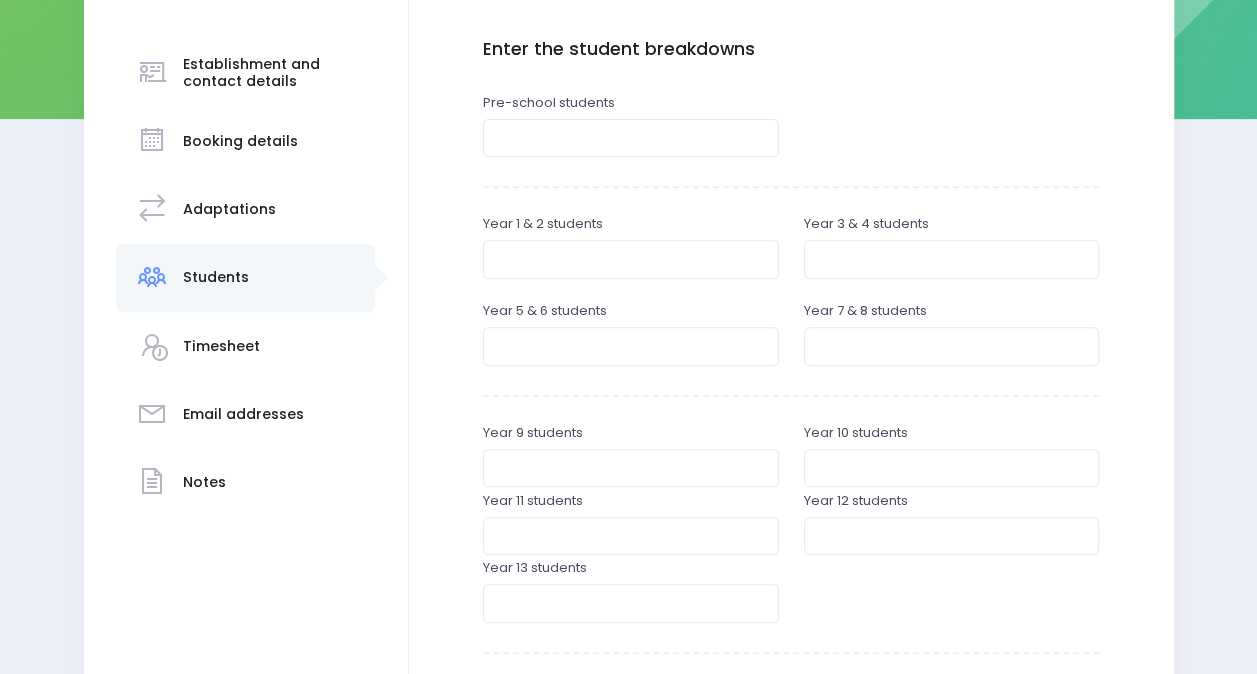 scroll, scrollTop: 335, scrollLeft: 0, axis: vertical 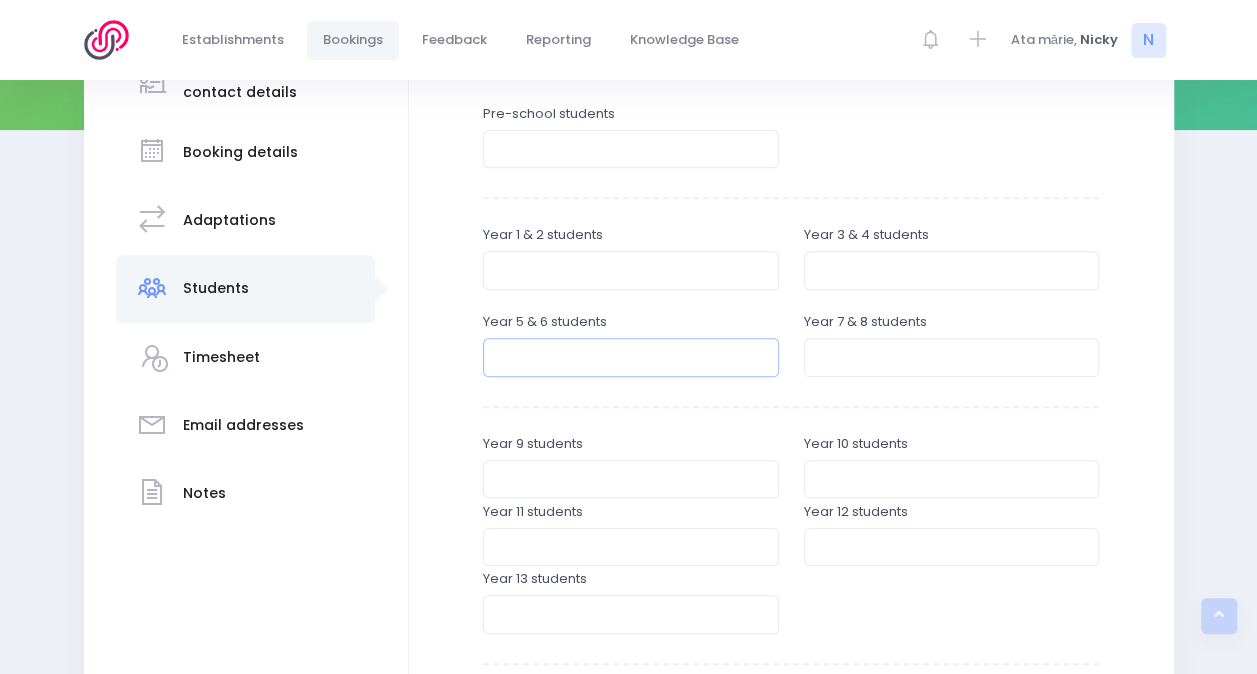 click at bounding box center (631, 357) 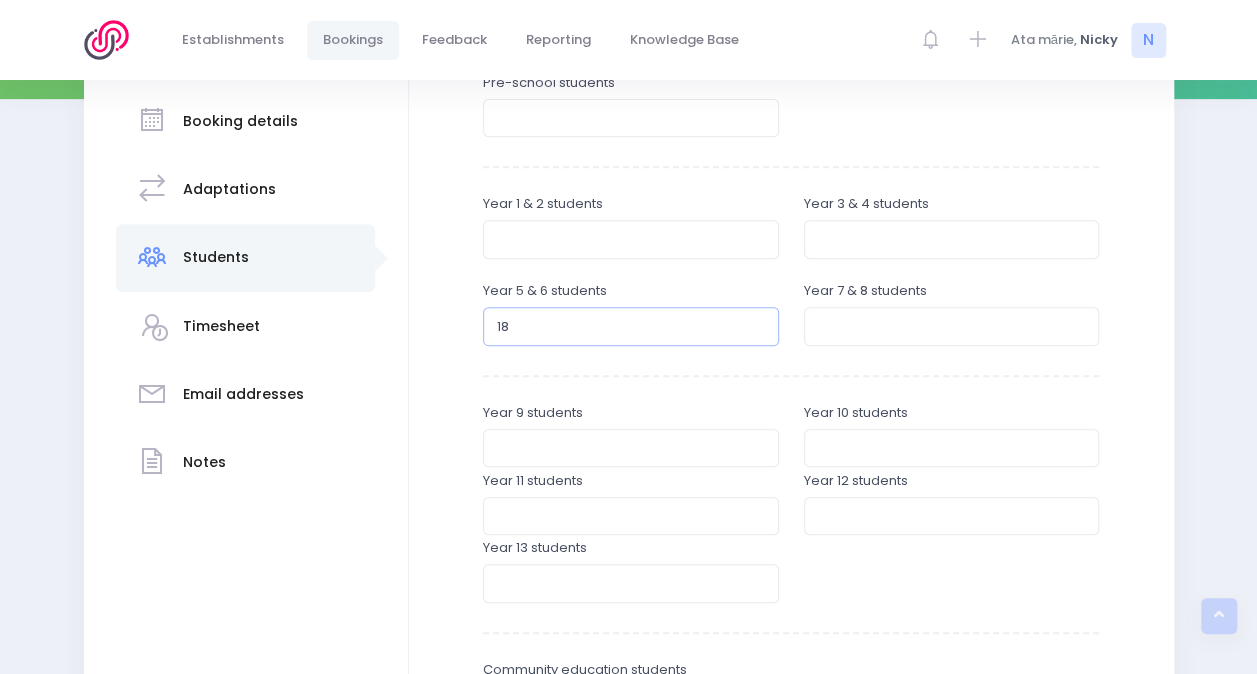 scroll, scrollTop: 352, scrollLeft: 0, axis: vertical 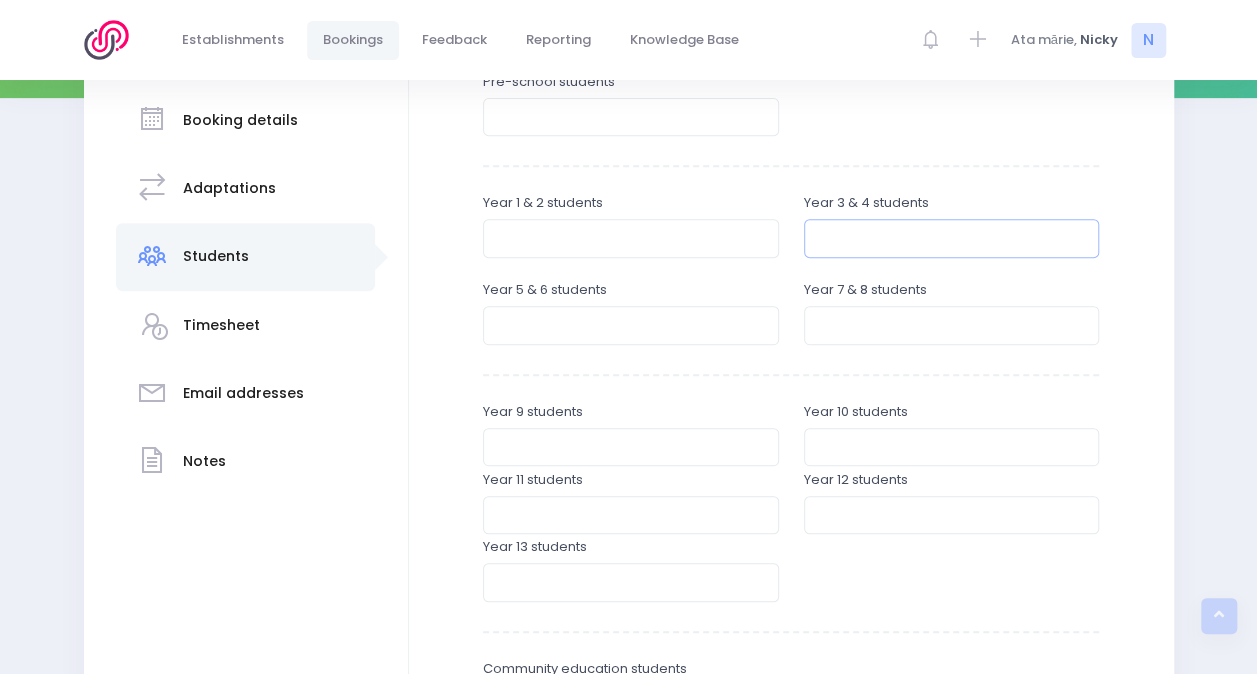 click at bounding box center (952, 238) 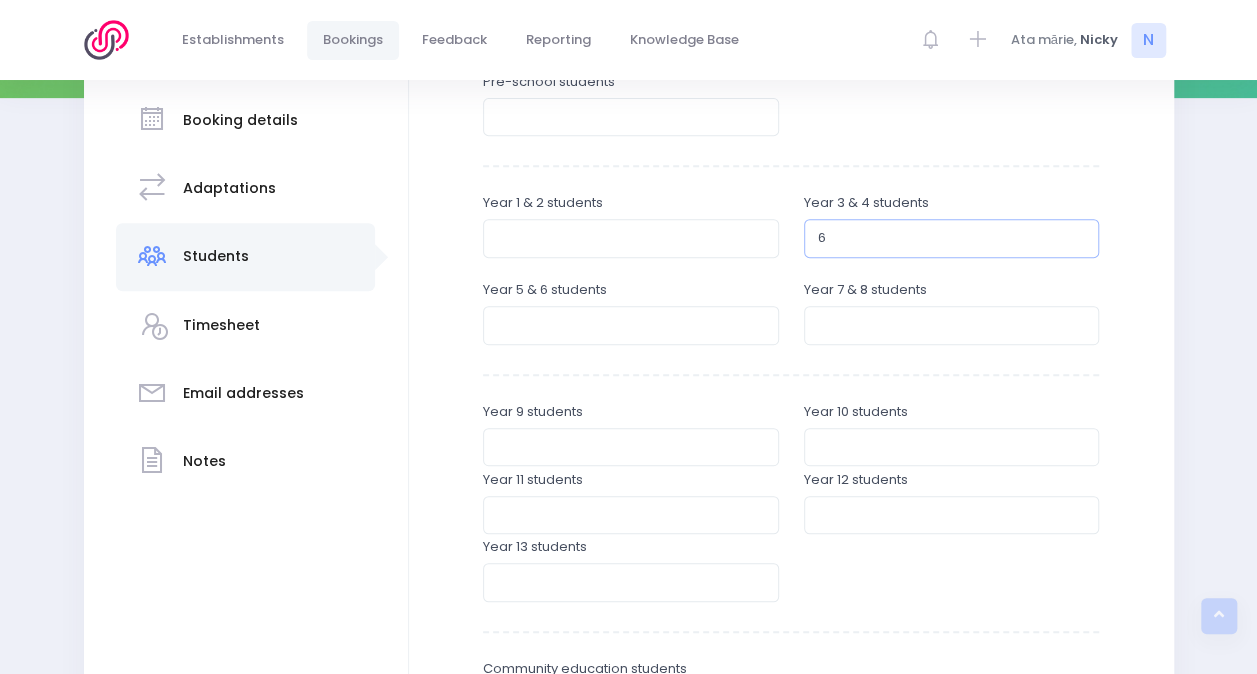 type on "6" 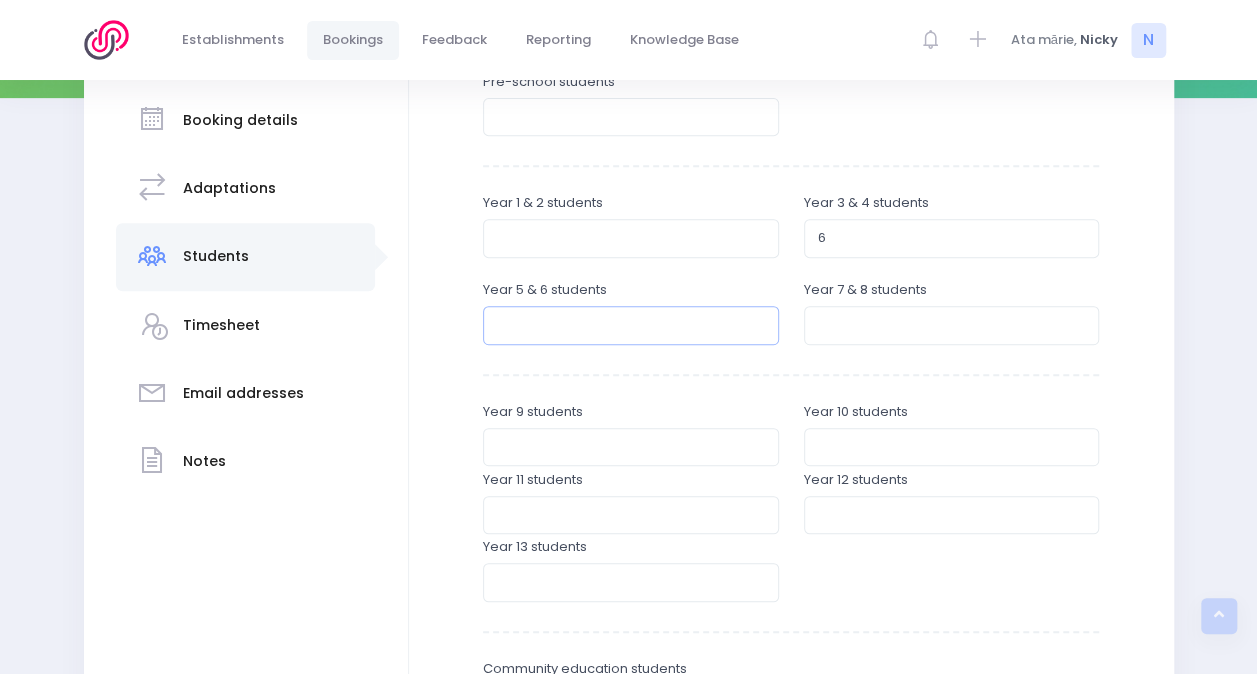 click at bounding box center [631, 325] 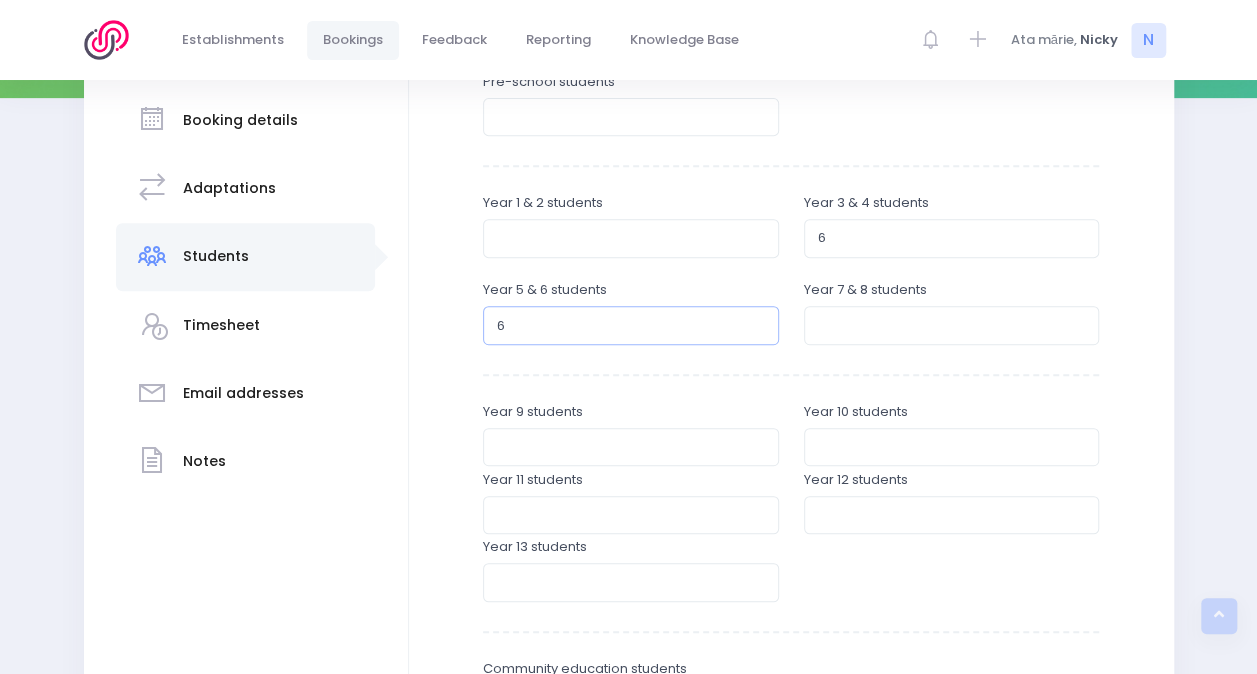 type on "6" 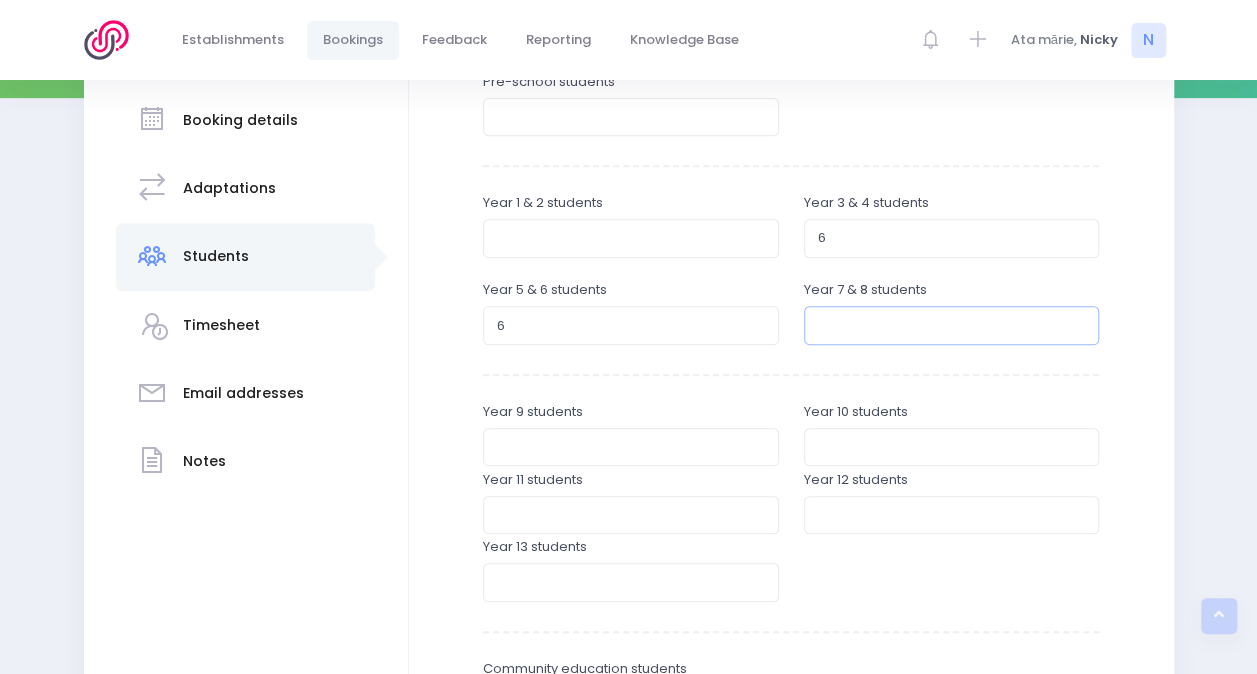 click at bounding box center (952, 325) 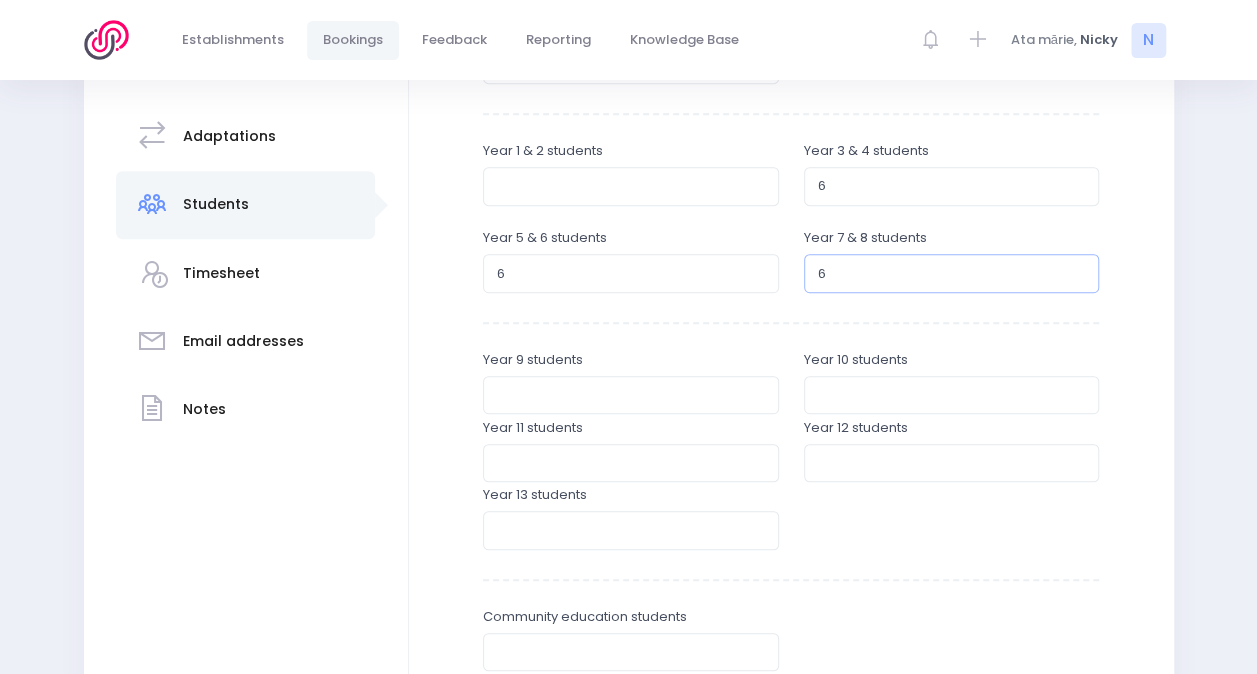 scroll, scrollTop: 430, scrollLeft: 0, axis: vertical 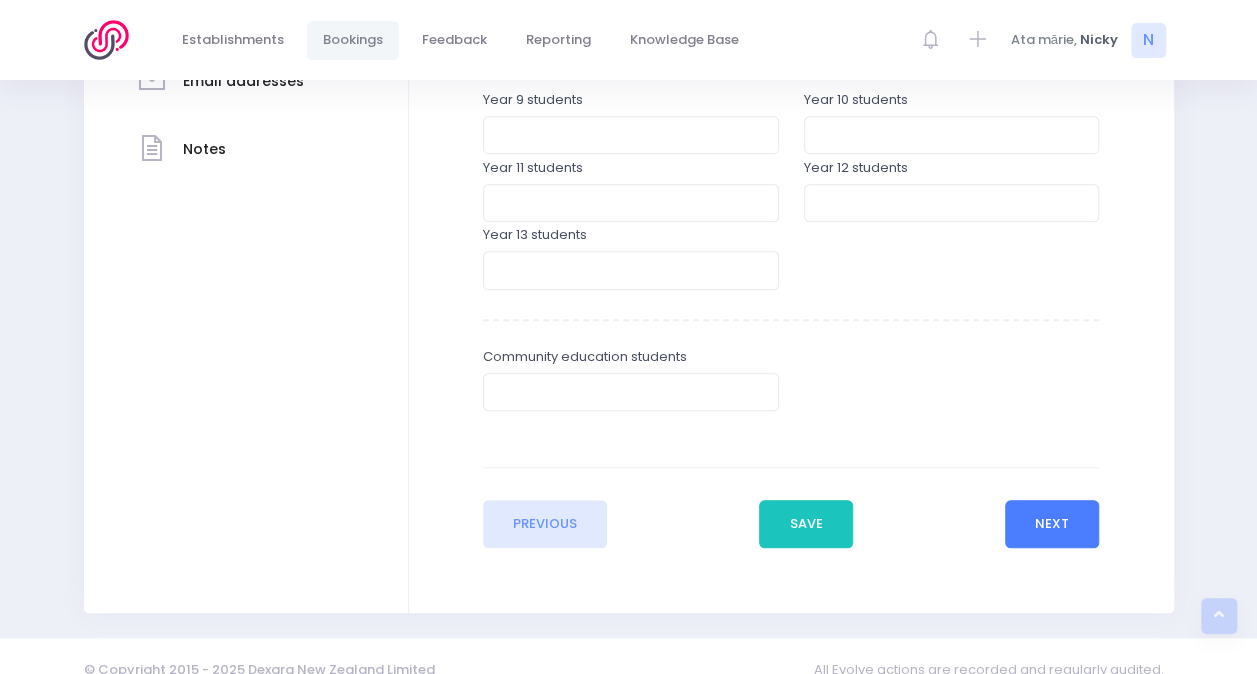 type on "6" 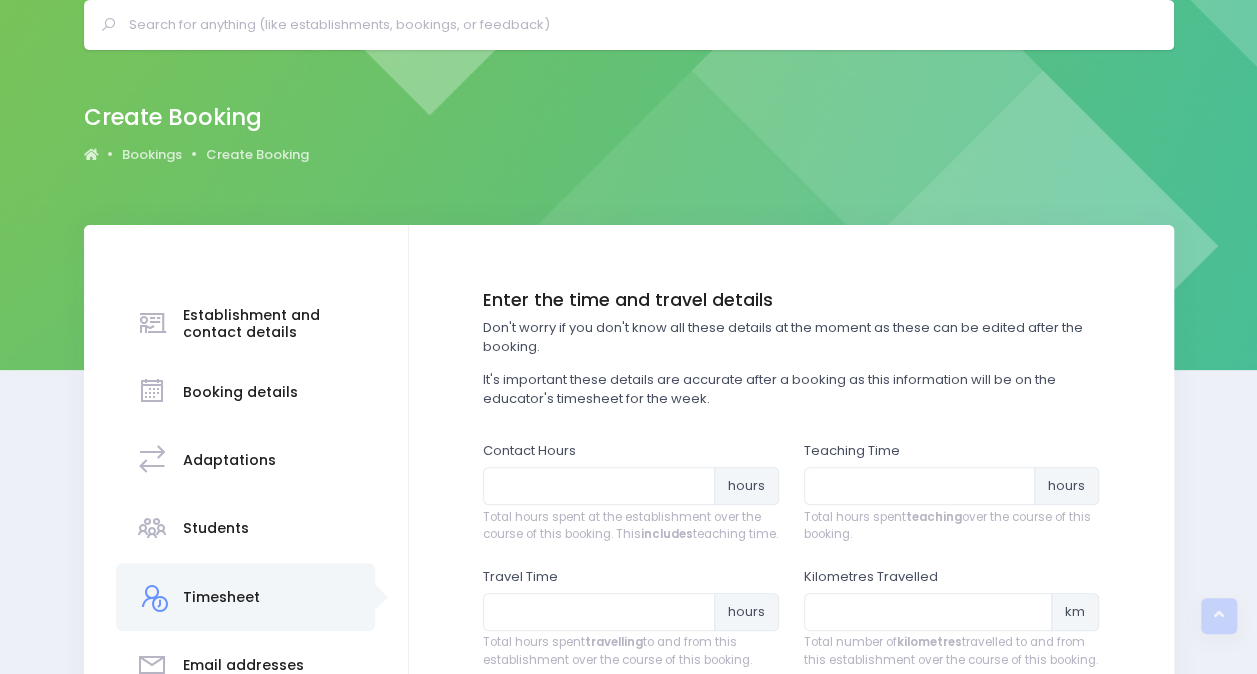 scroll, scrollTop: 0, scrollLeft: 0, axis: both 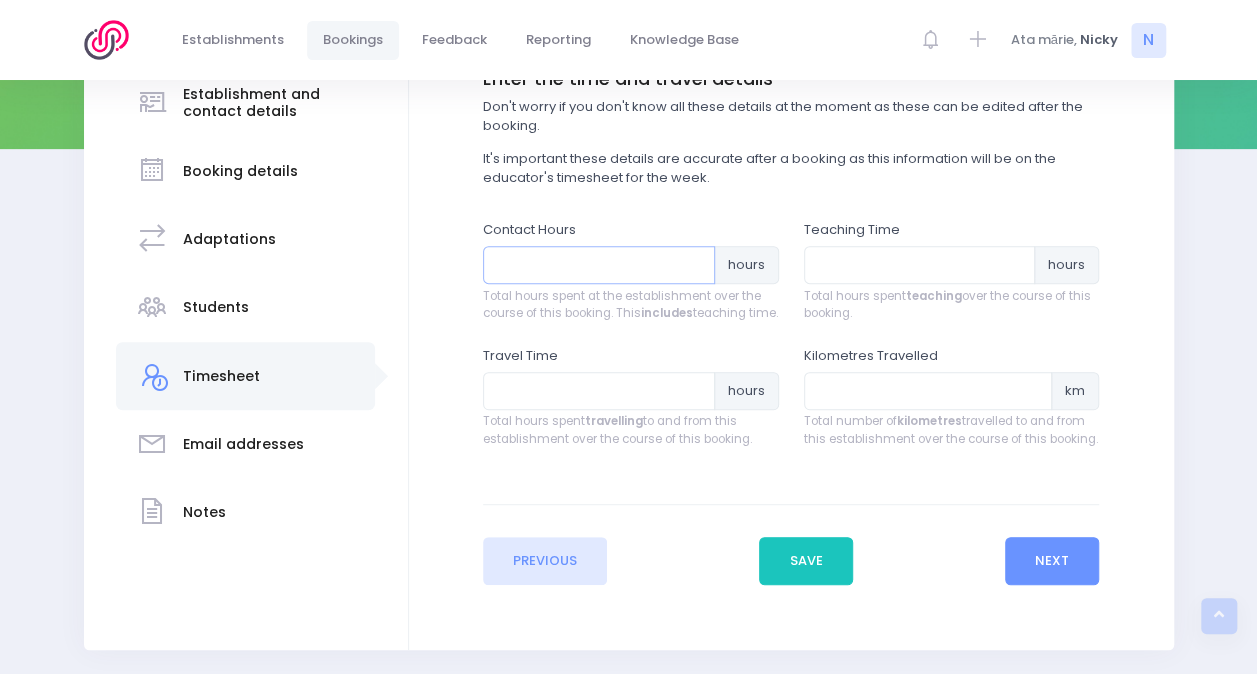 click at bounding box center (599, 265) 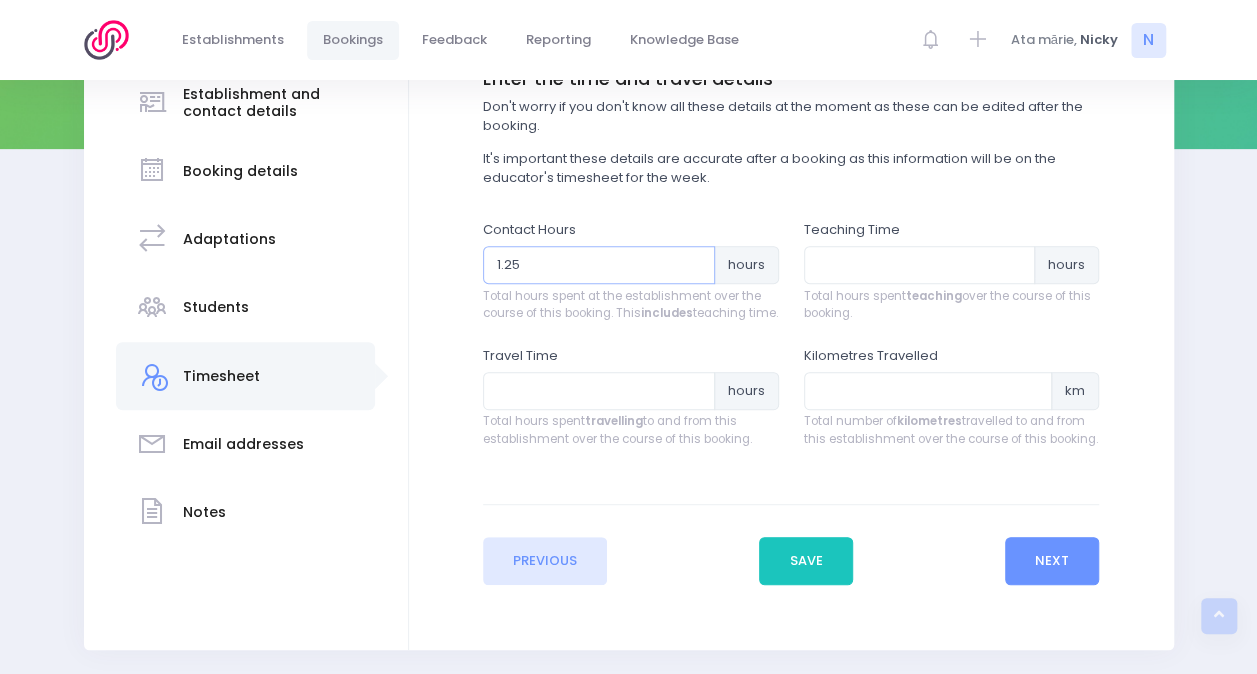 click on "1.25" at bounding box center (599, 265) 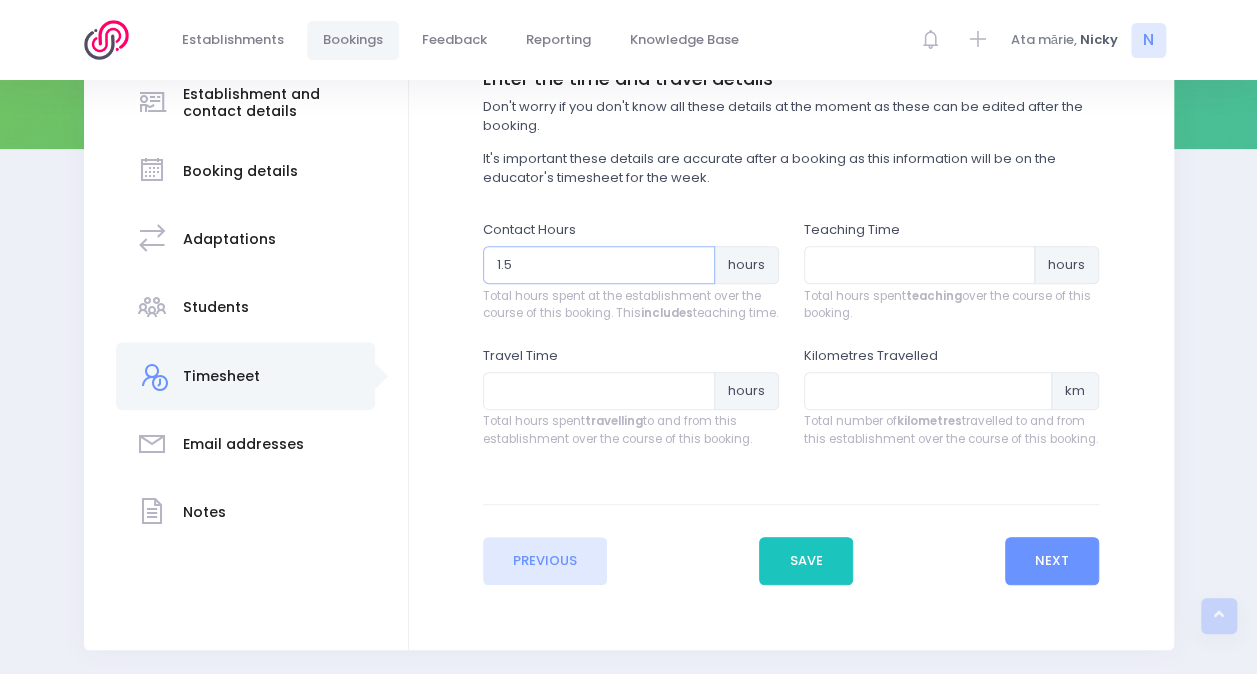 type on "1.5" 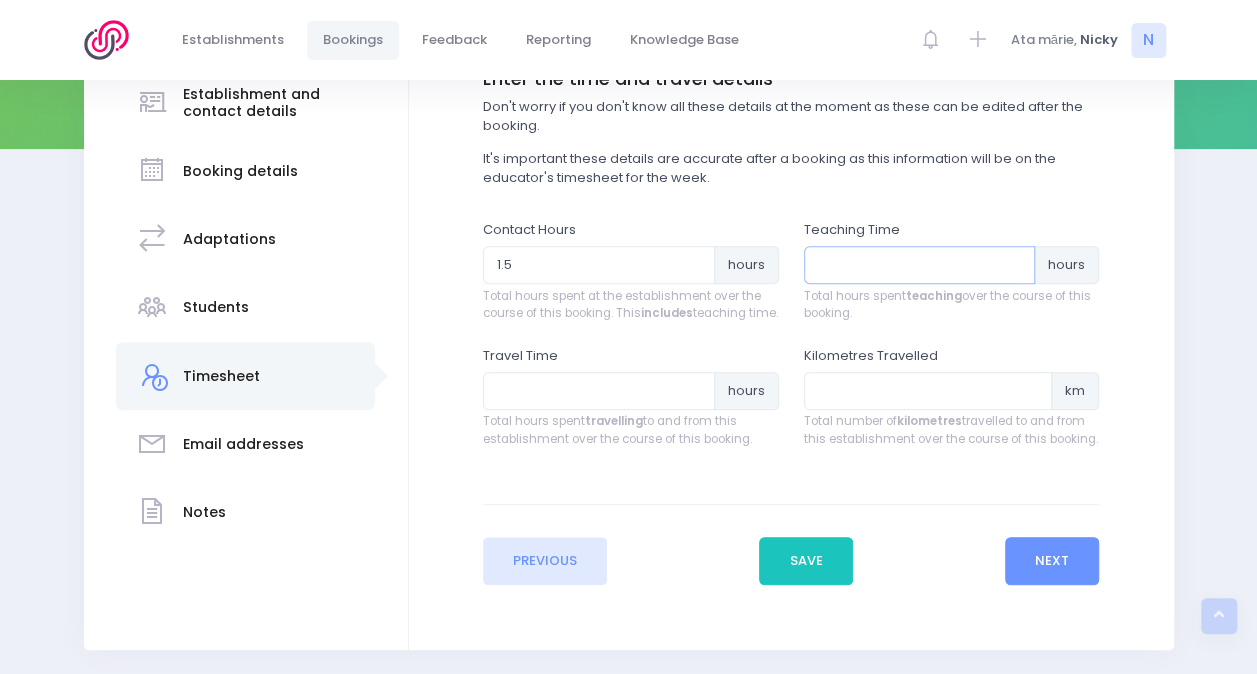 click at bounding box center (920, 265) 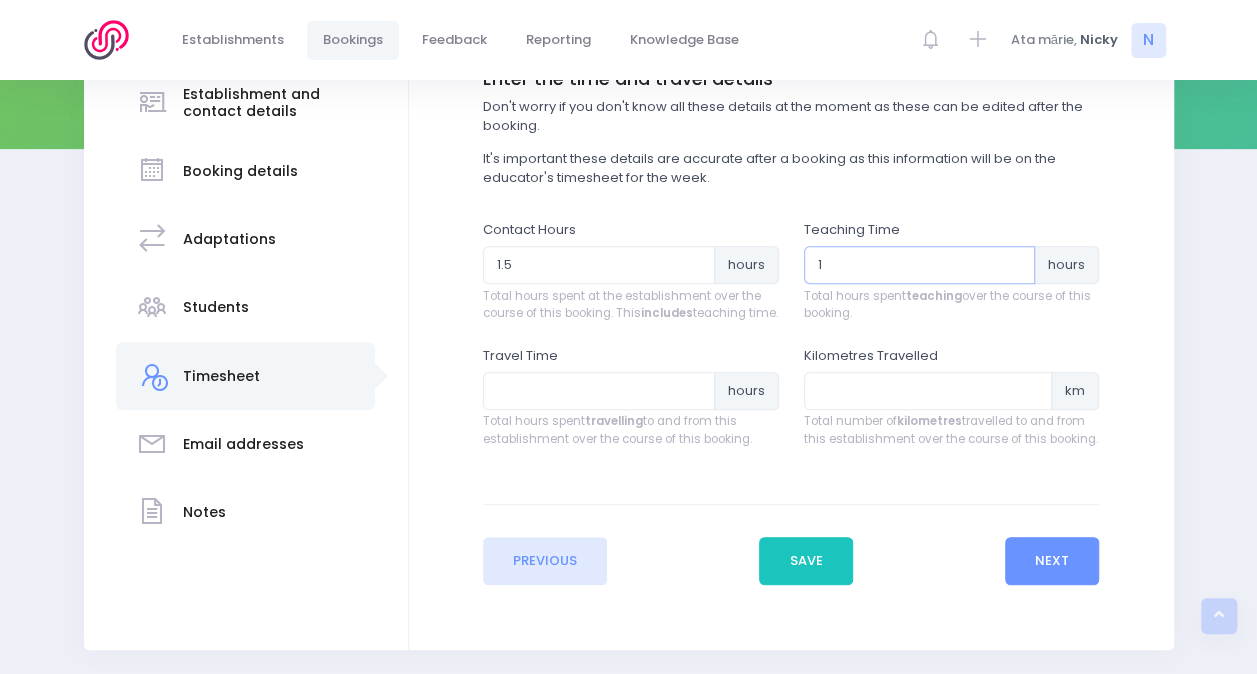 type on "1" 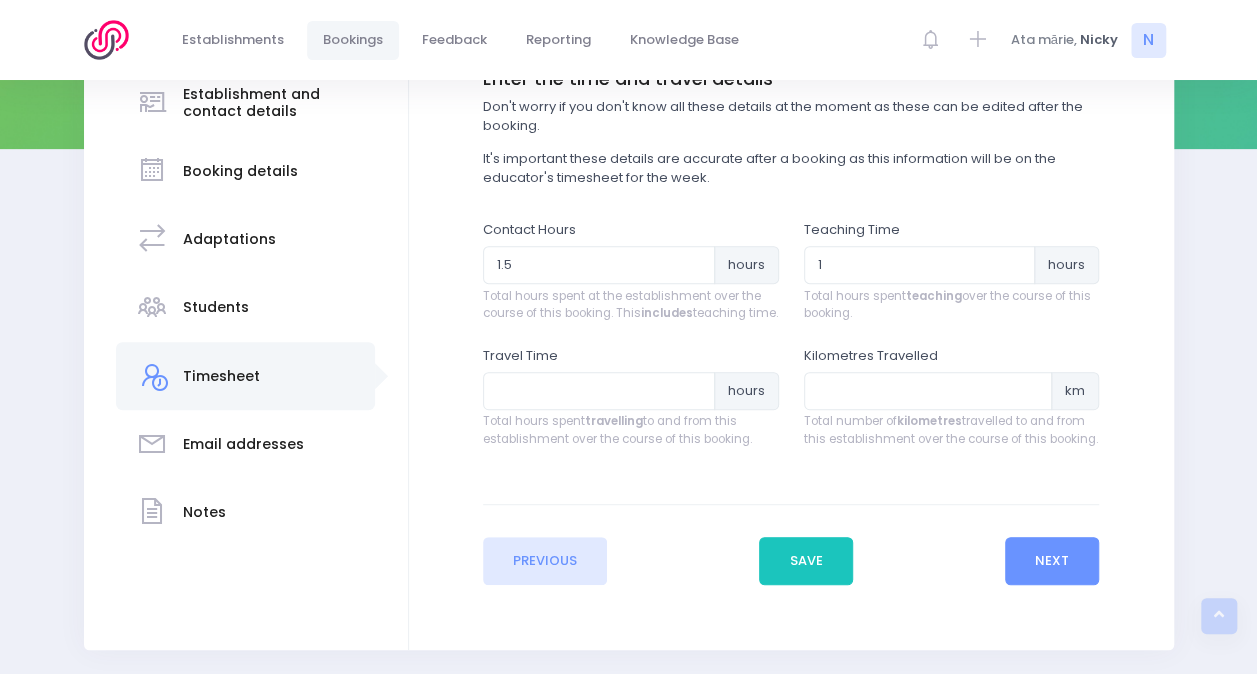 click on "travelling" at bounding box center (667, 313) 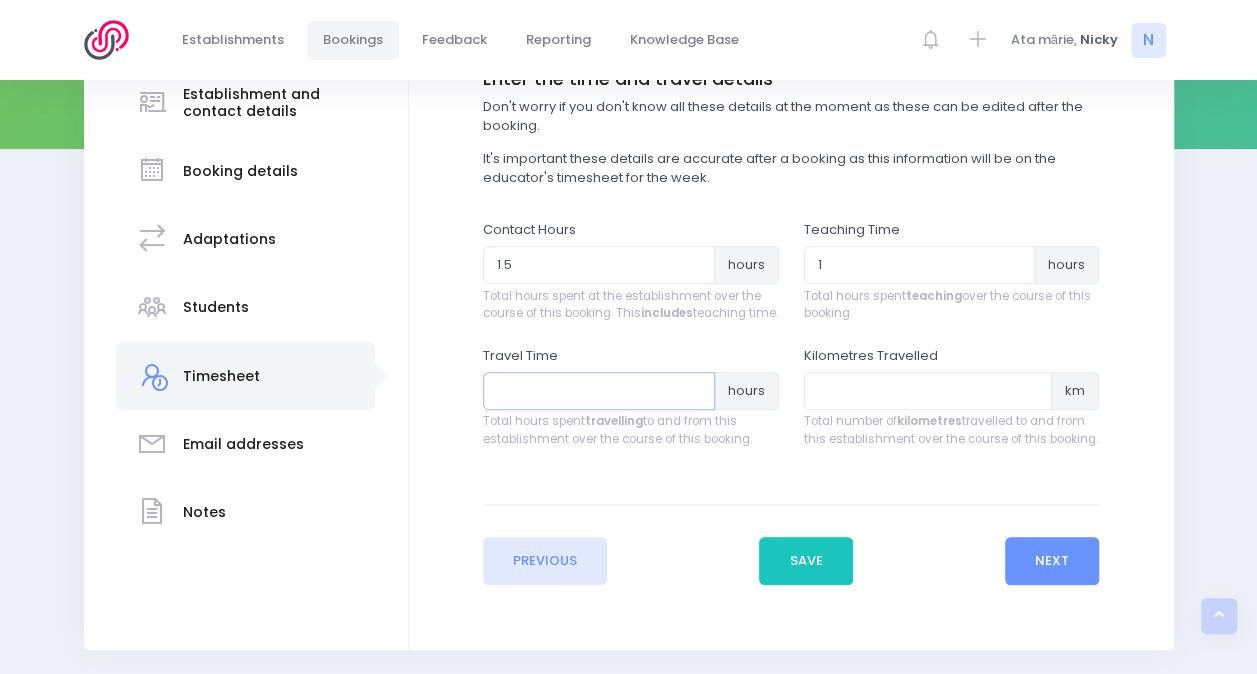 click at bounding box center (599, 391) 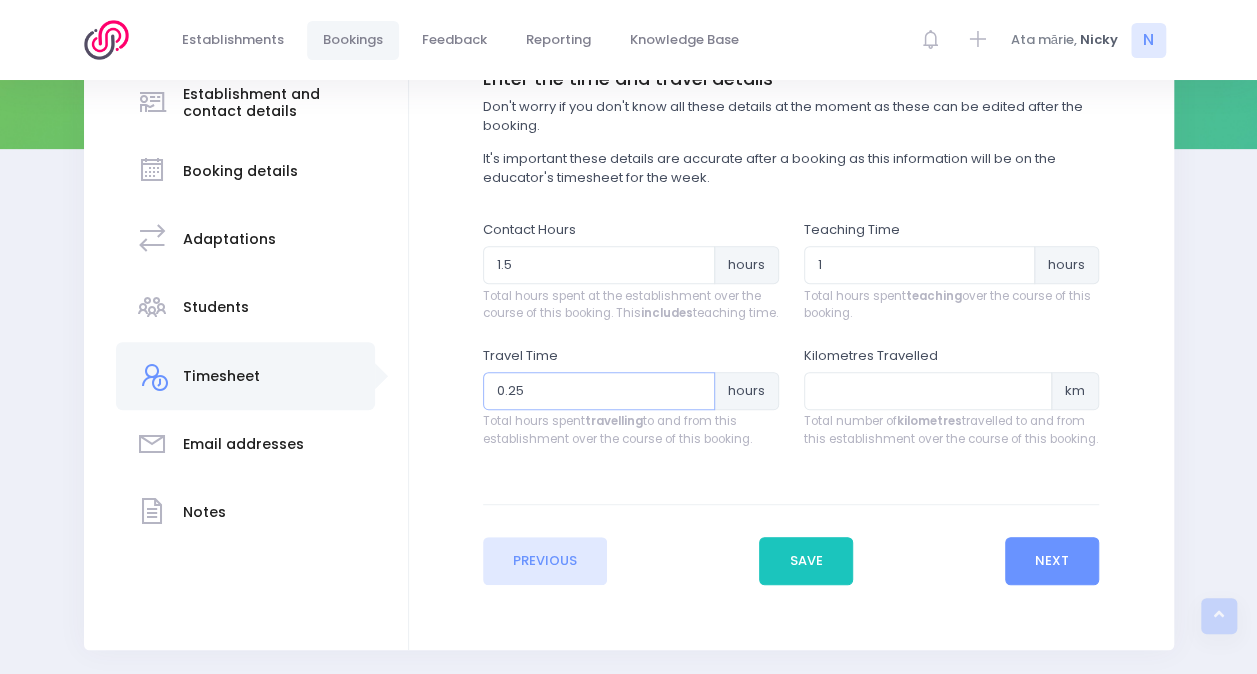click on "0.25" at bounding box center [599, 391] 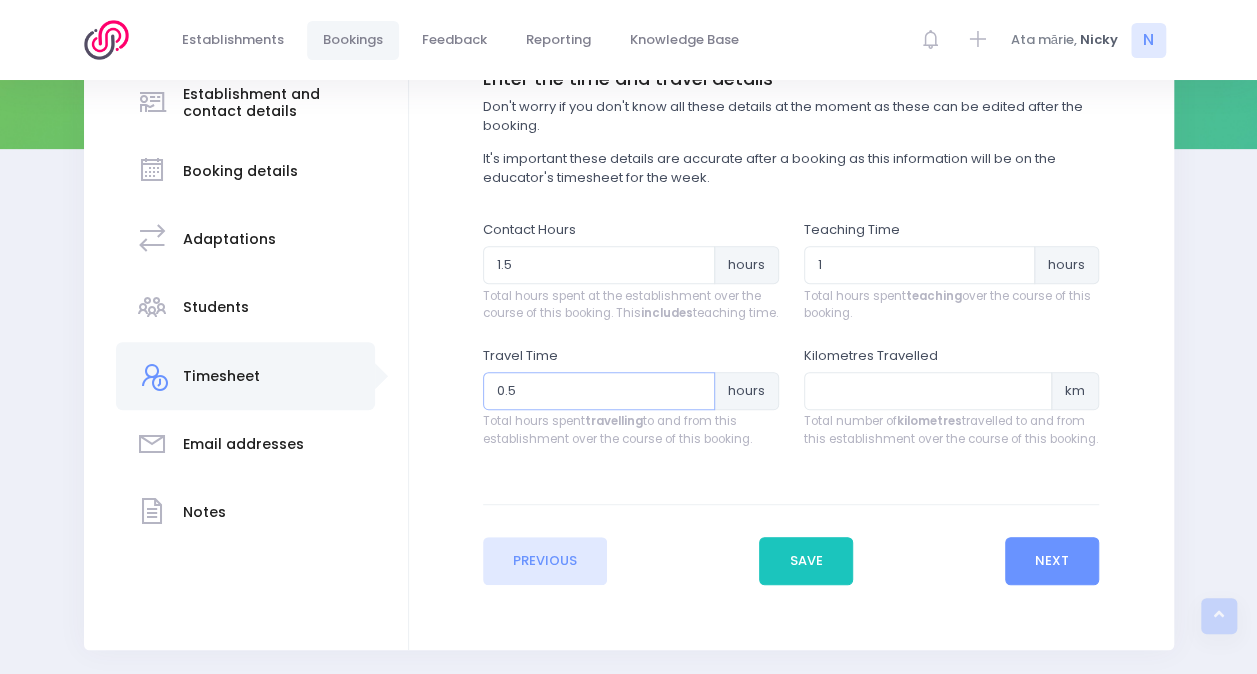 click on "0.5" at bounding box center [599, 391] 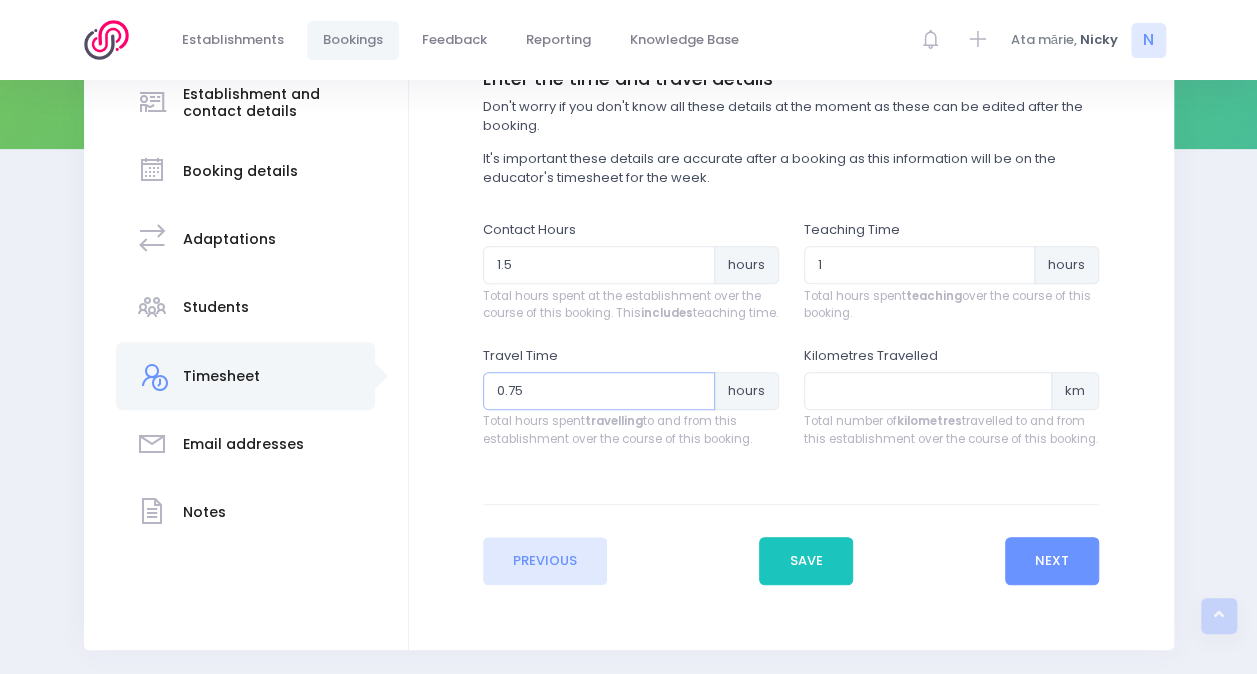 type on "0.75" 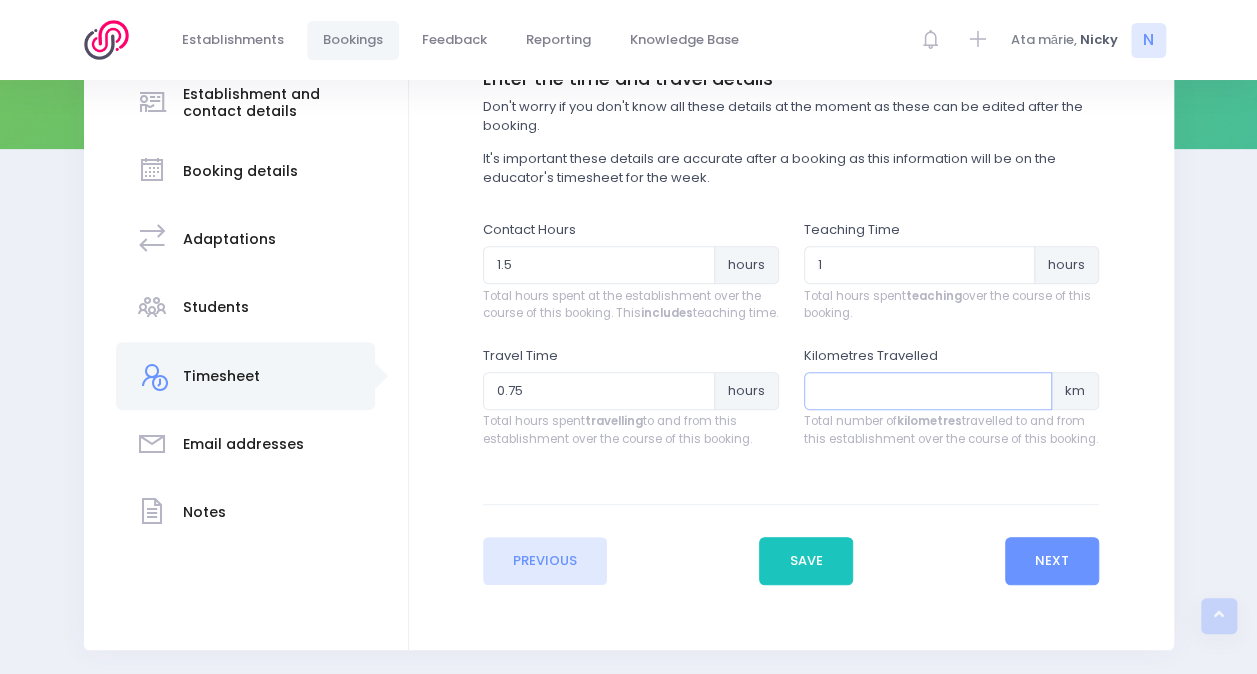 click at bounding box center (928, 391) 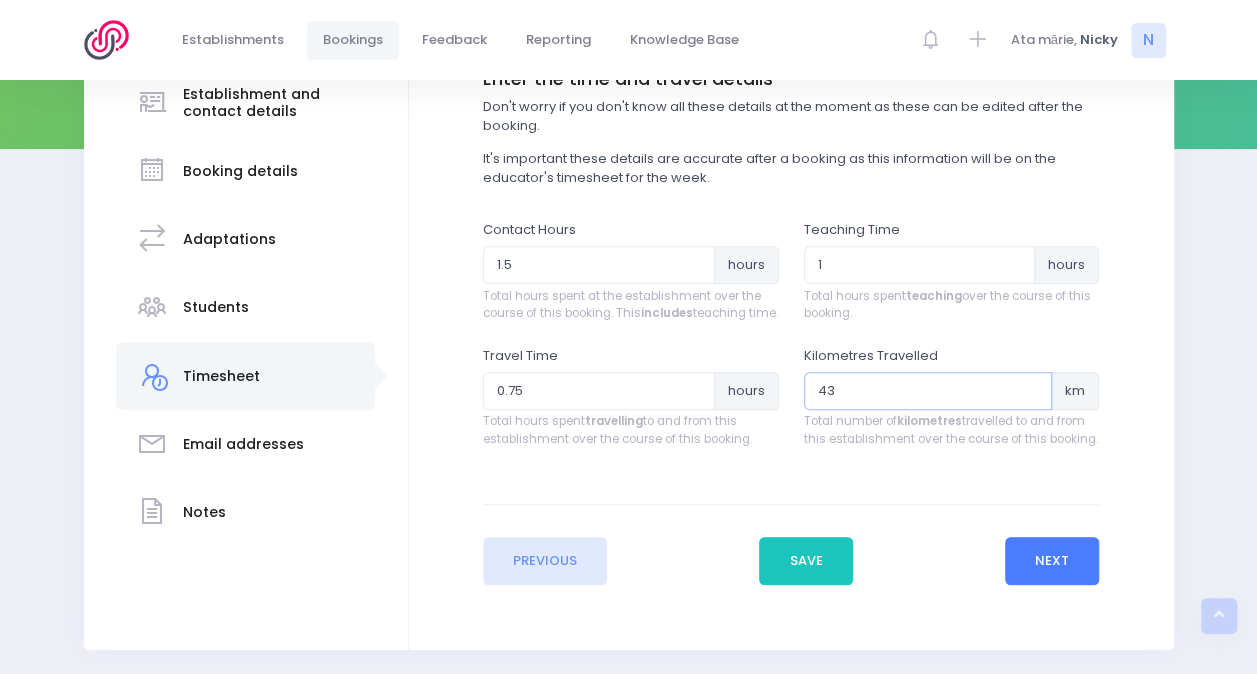 type on "43" 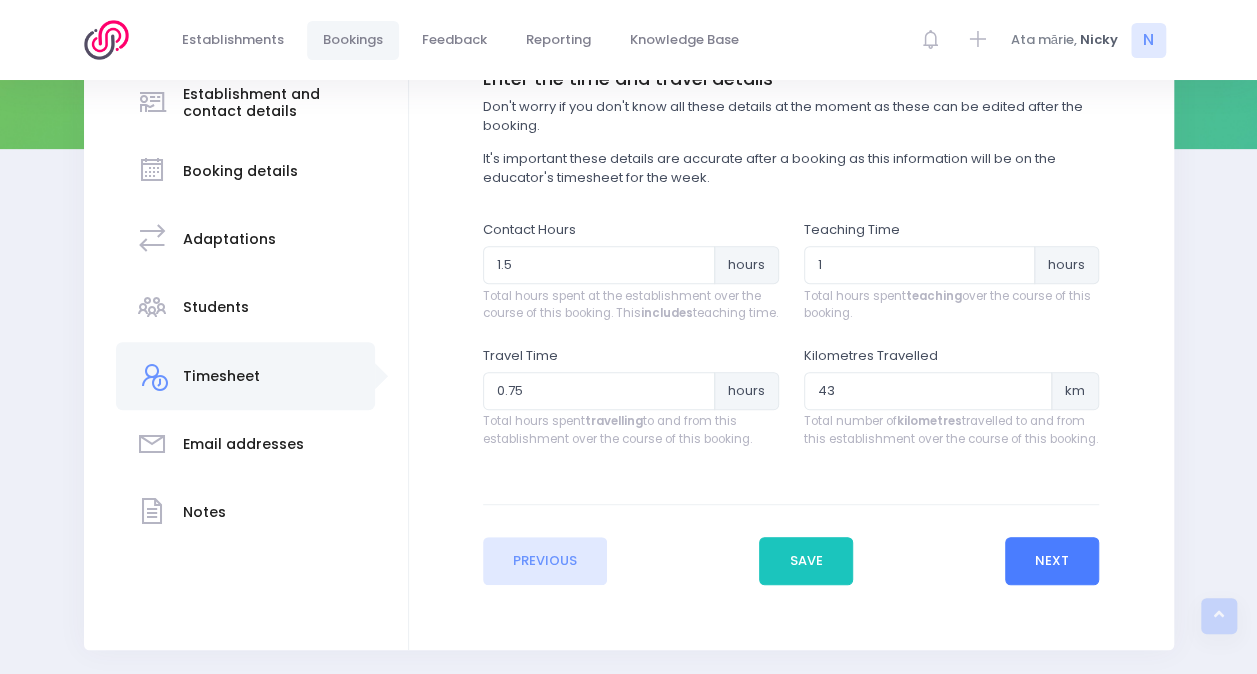 click on "Next" at bounding box center [1052, 561] 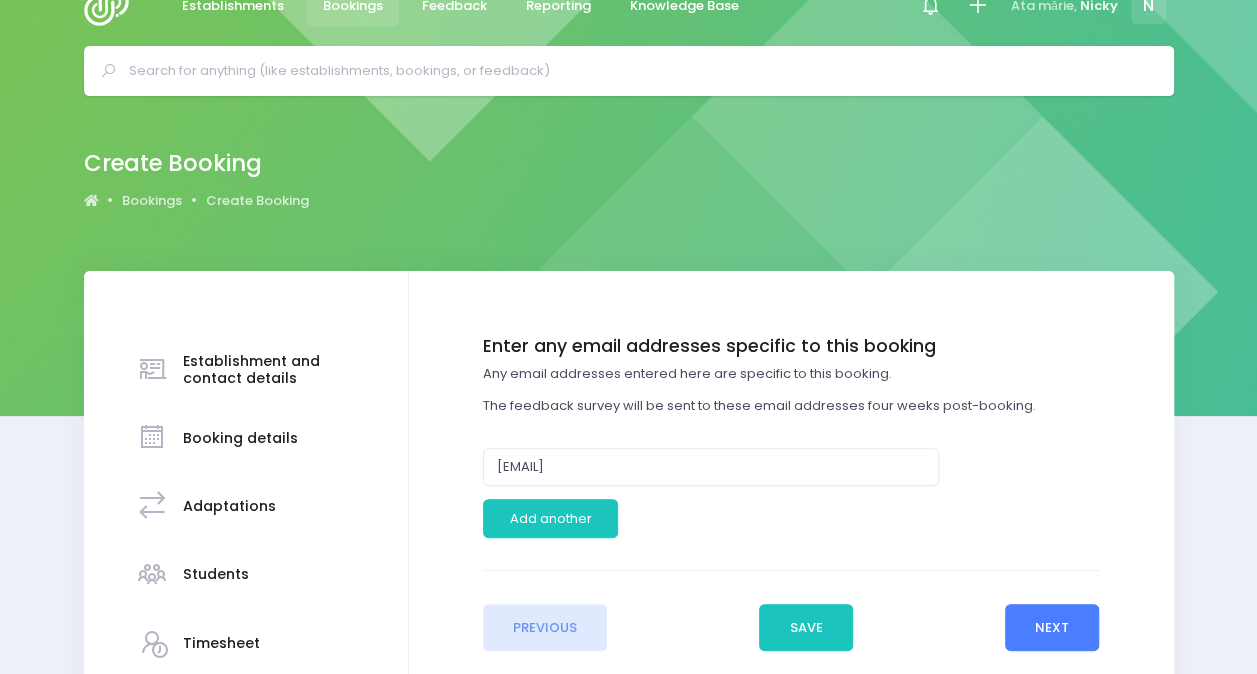 scroll, scrollTop: 0, scrollLeft: 0, axis: both 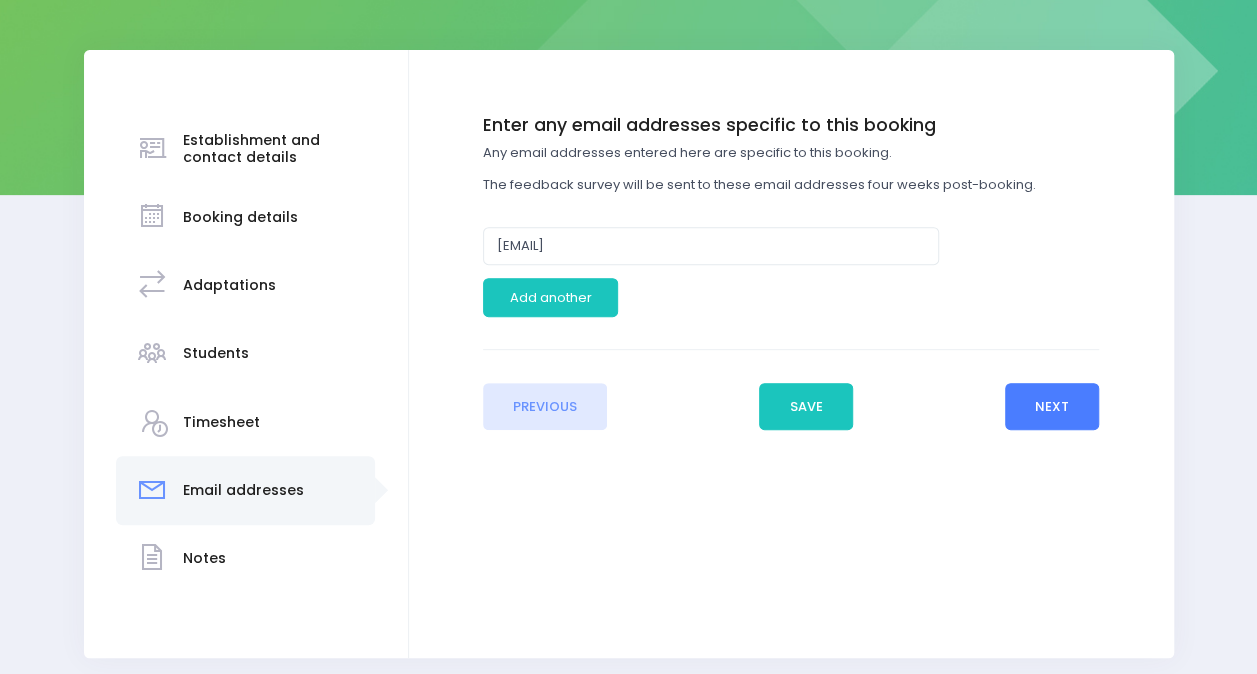 click on "Next" at bounding box center (1052, 407) 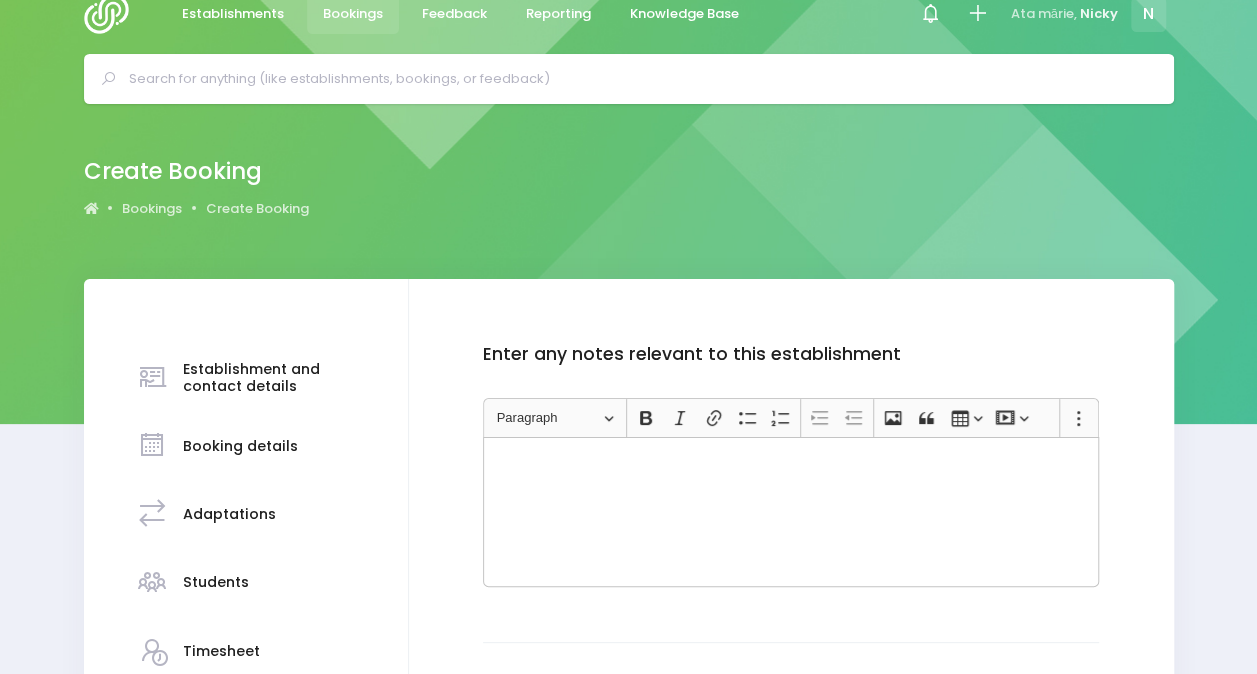 scroll, scrollTop: 0, scrollLeft: 0, axis: both 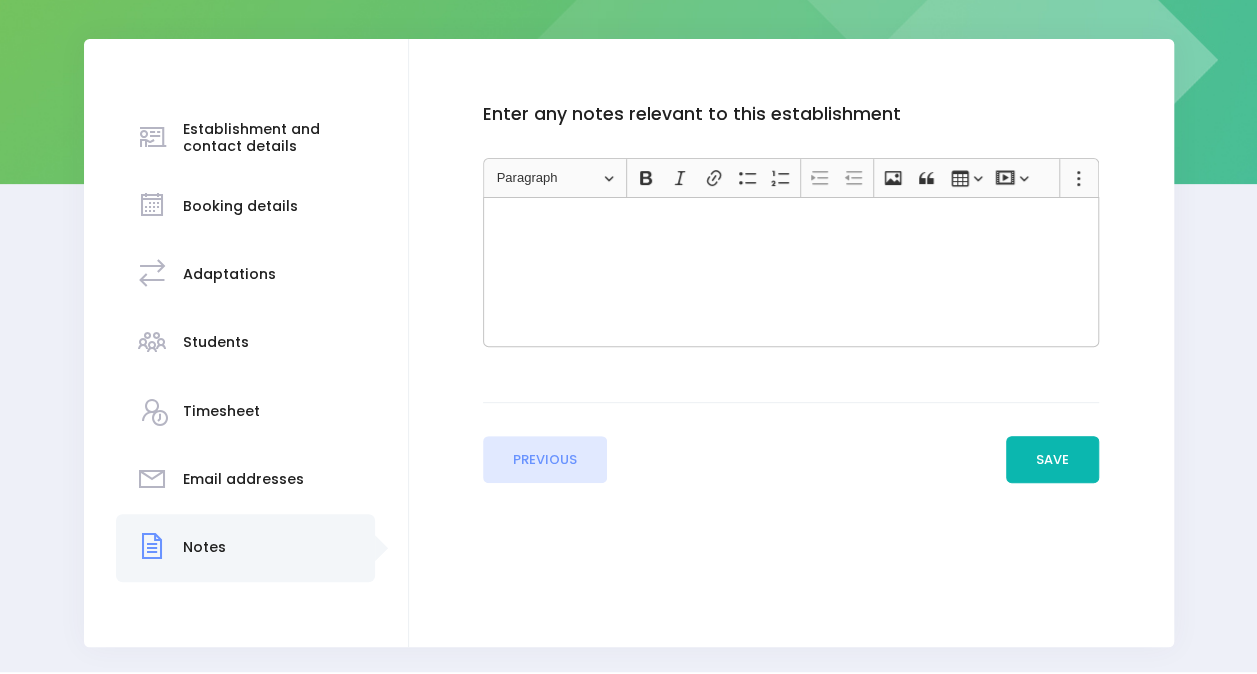 click on "Save" at bounding box center [1053, 460] 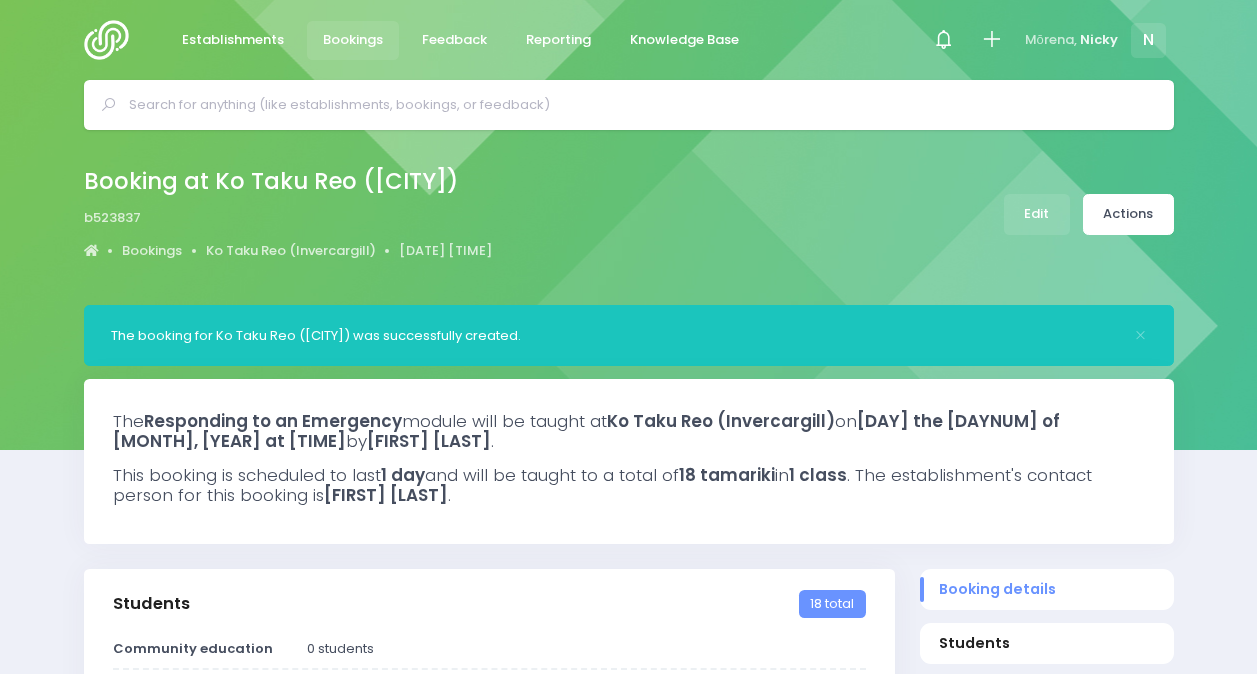 scroll, scrollTop: 0, scrollLeft: 0, axis: both 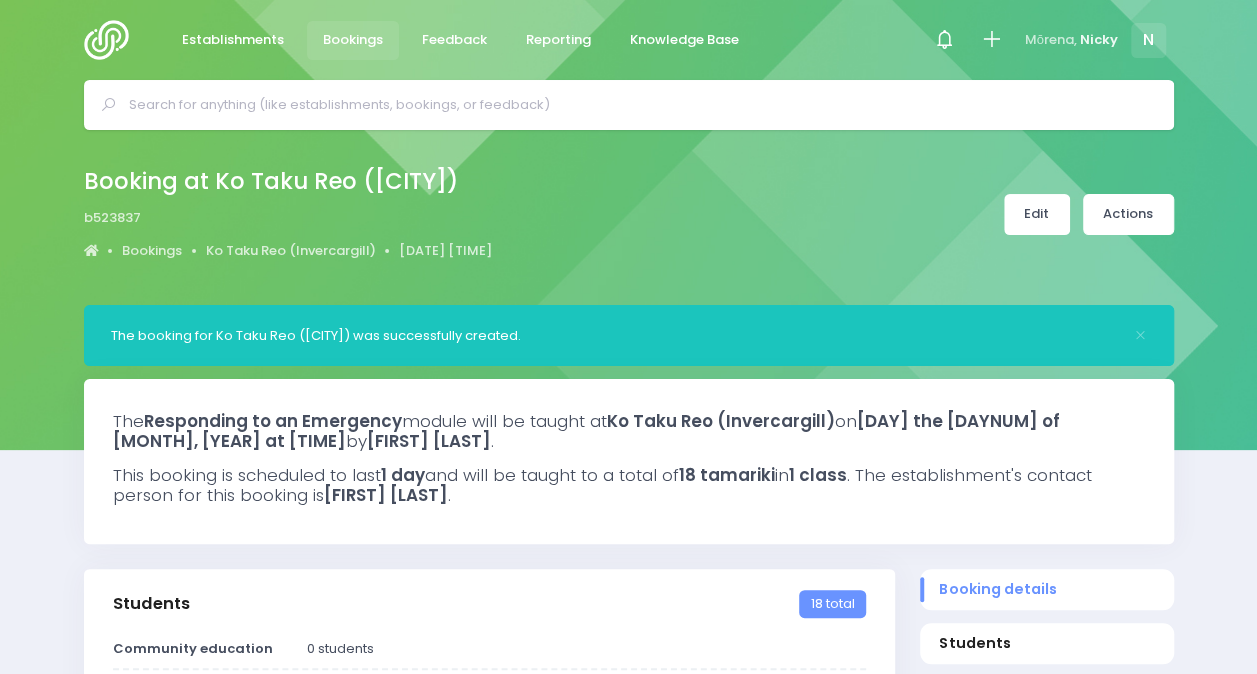 click on "Edit" at bounding box center (1037, 214) 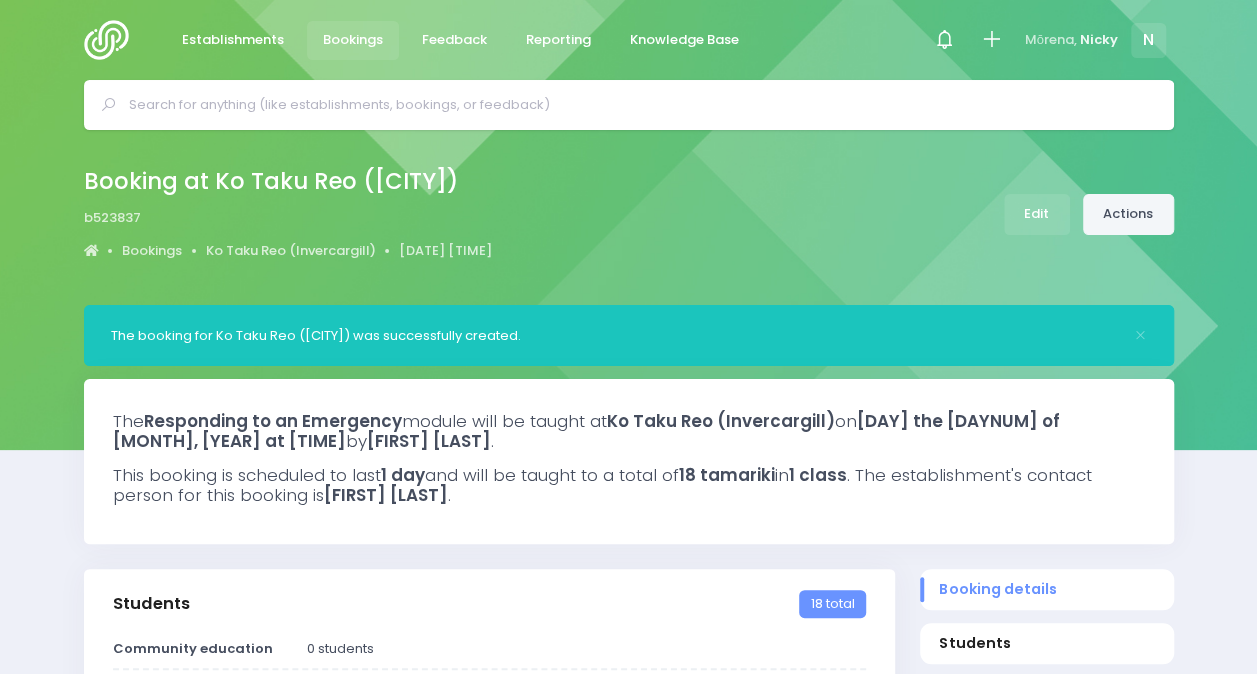 click on "Actions" at bounding box center (1128, 214) 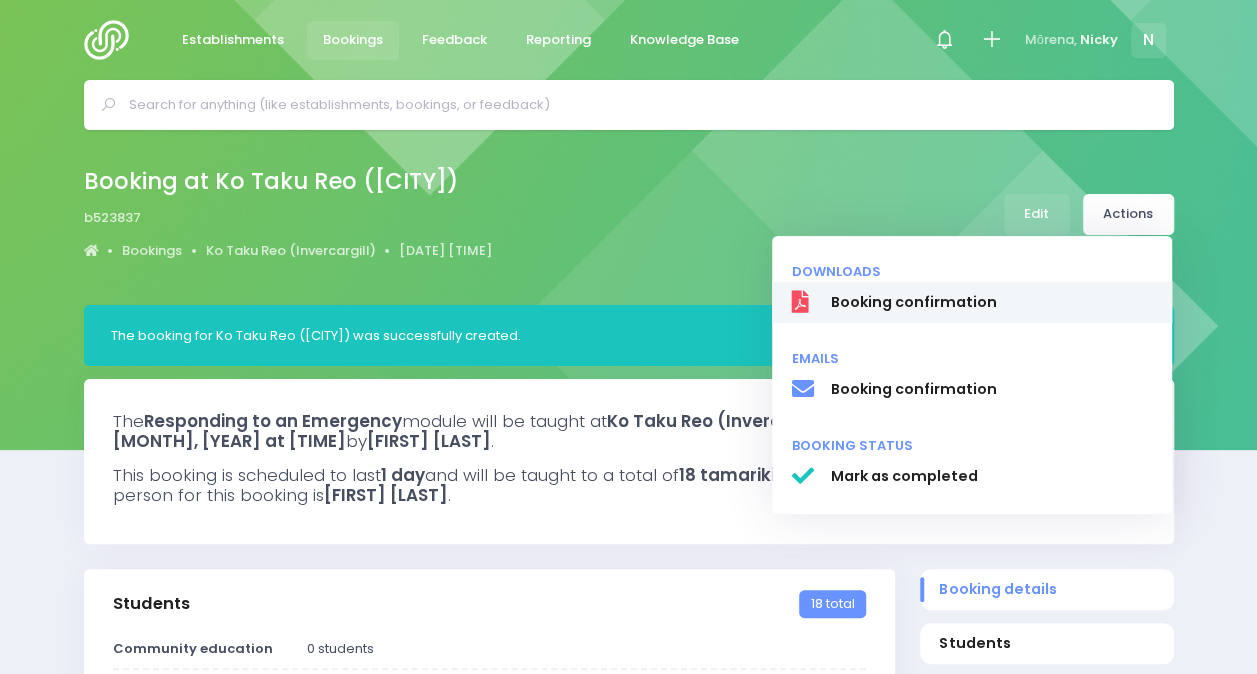 click on "Booking confirmation" at bounding box center [991, 302] 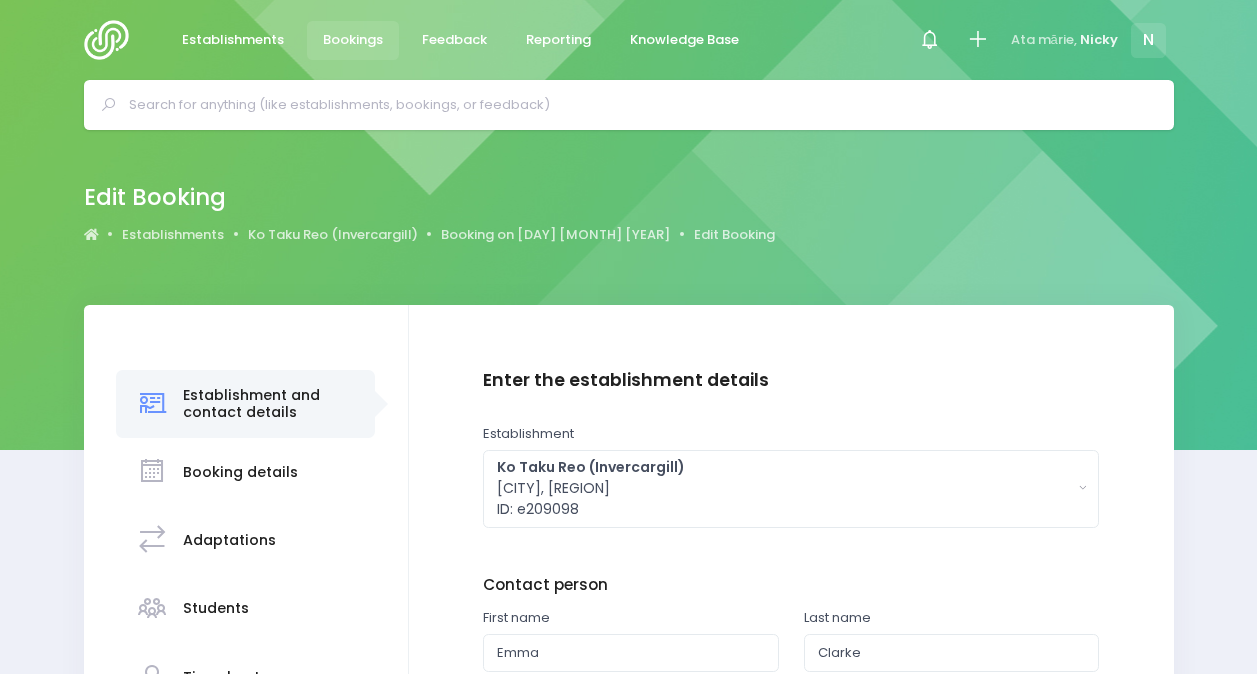 scroll, scrollTop: 0, scrollLeft: 0, axis: both 